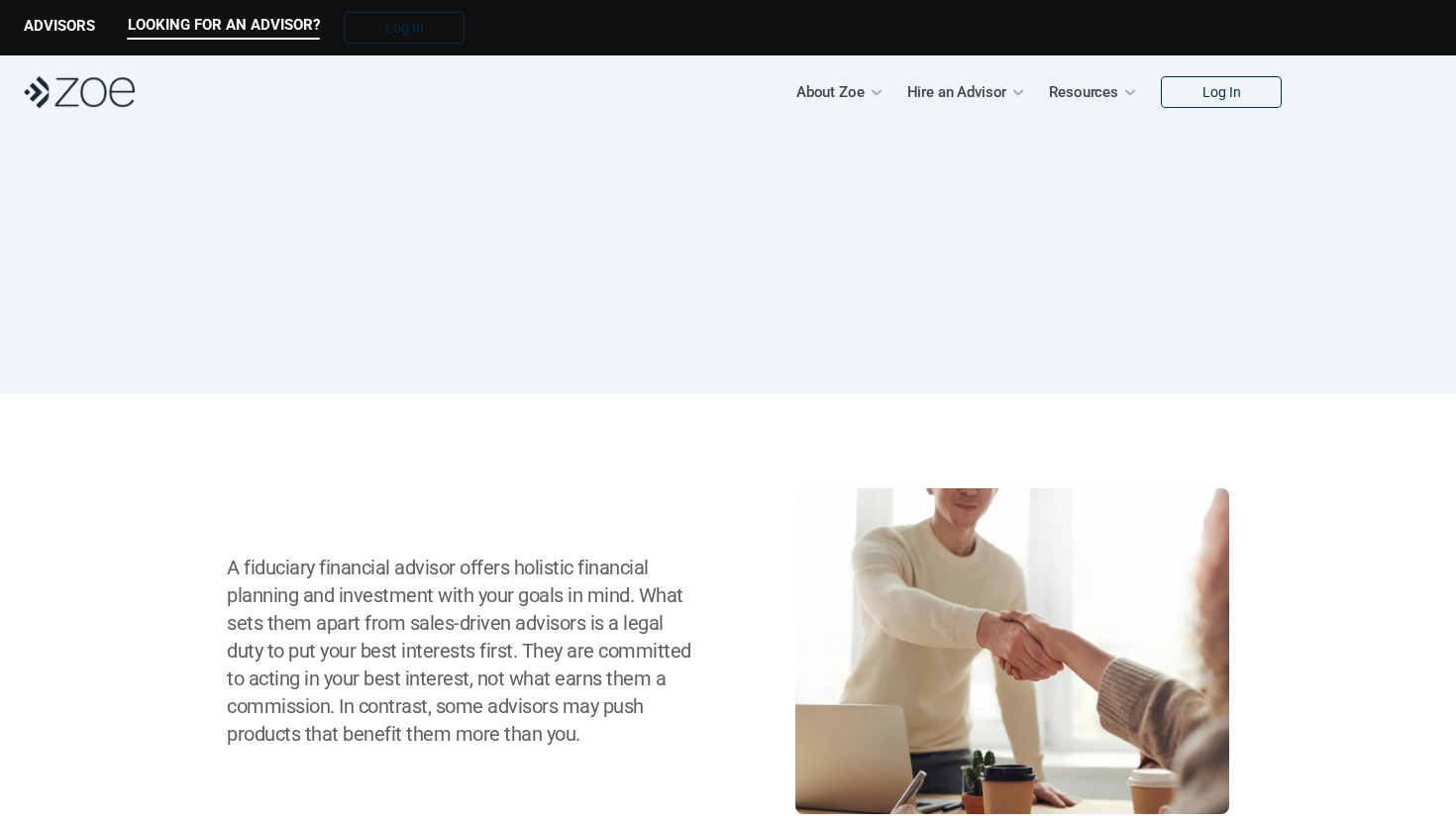 scroll, scrollTop: 0, scrollLeft: 0, axis: both 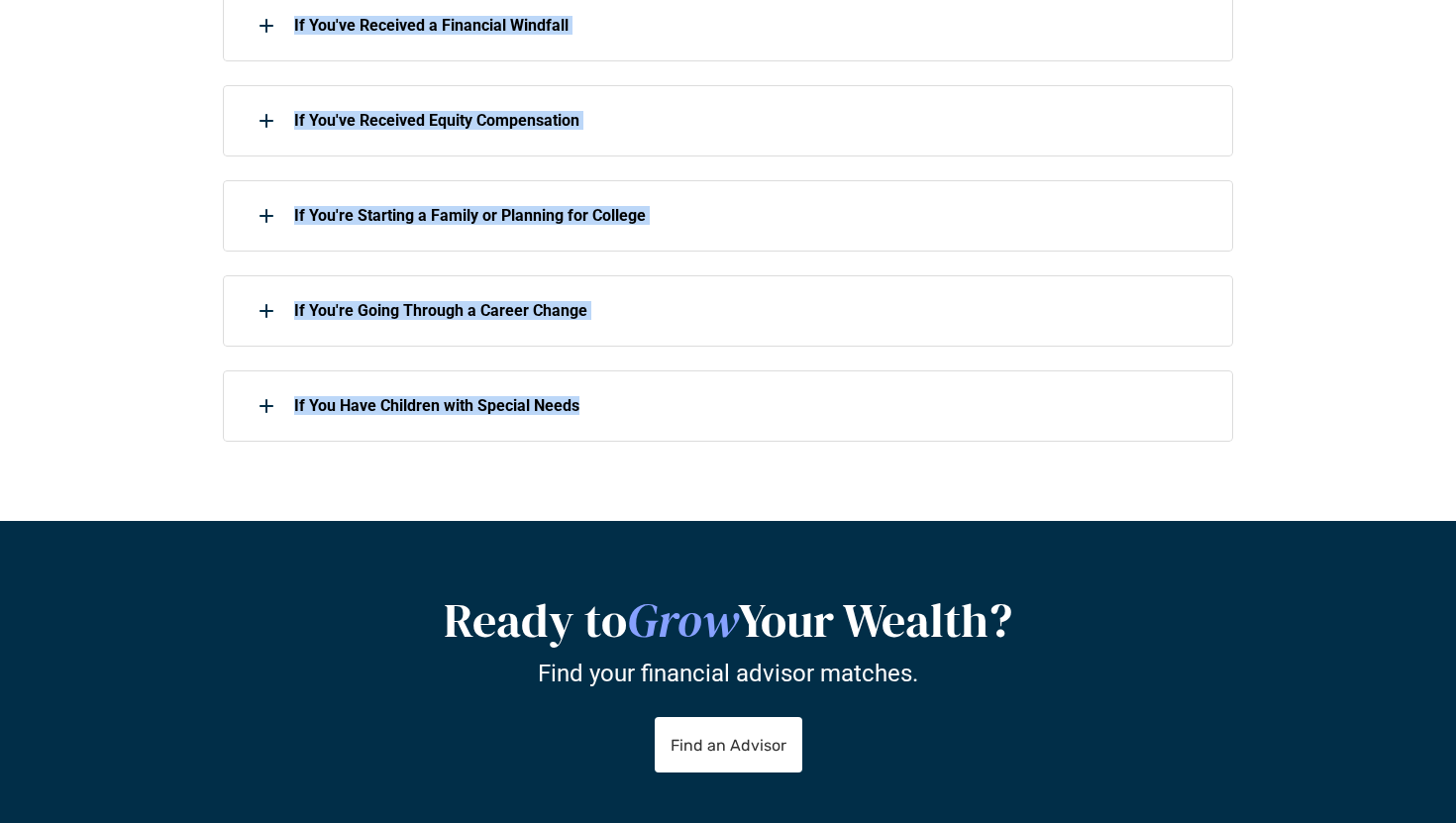 drag, startPoint x: 215, startPoint y: 567, endPoint x: 522, endPoint y: 444, distance: 330.7234 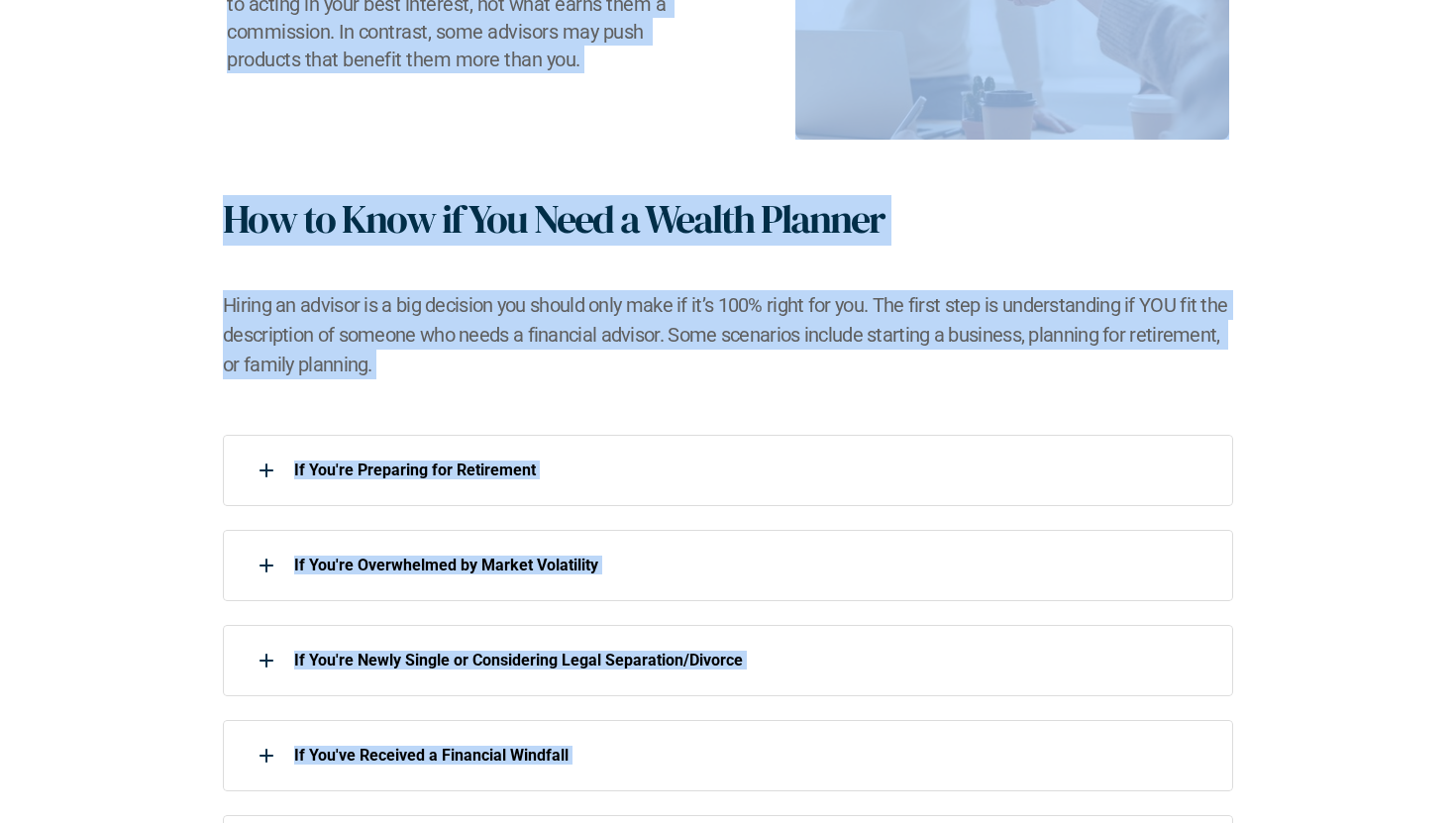 scroll, scrollTop: 808, scrollLeft: 0, axis: vertical 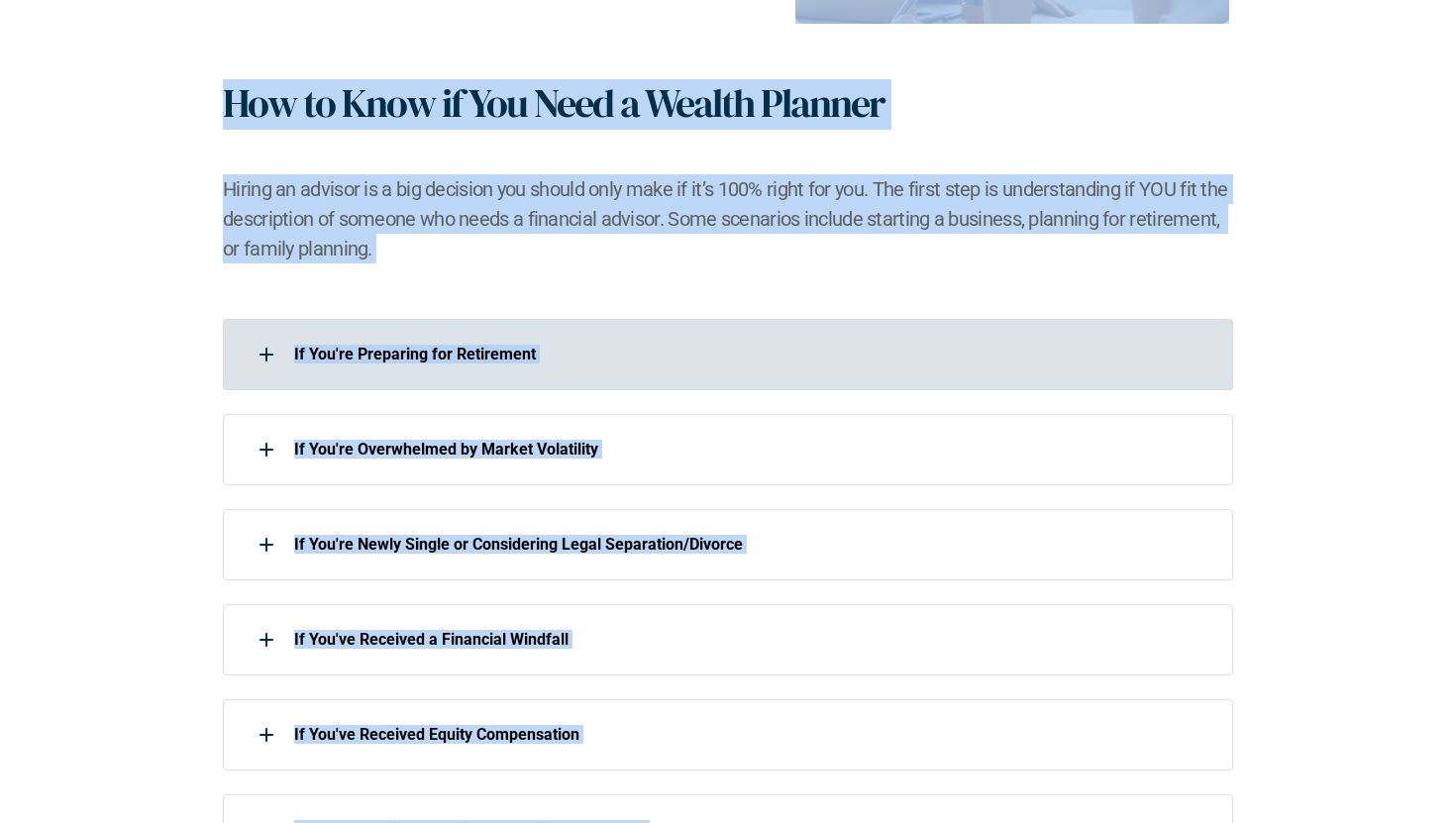 click 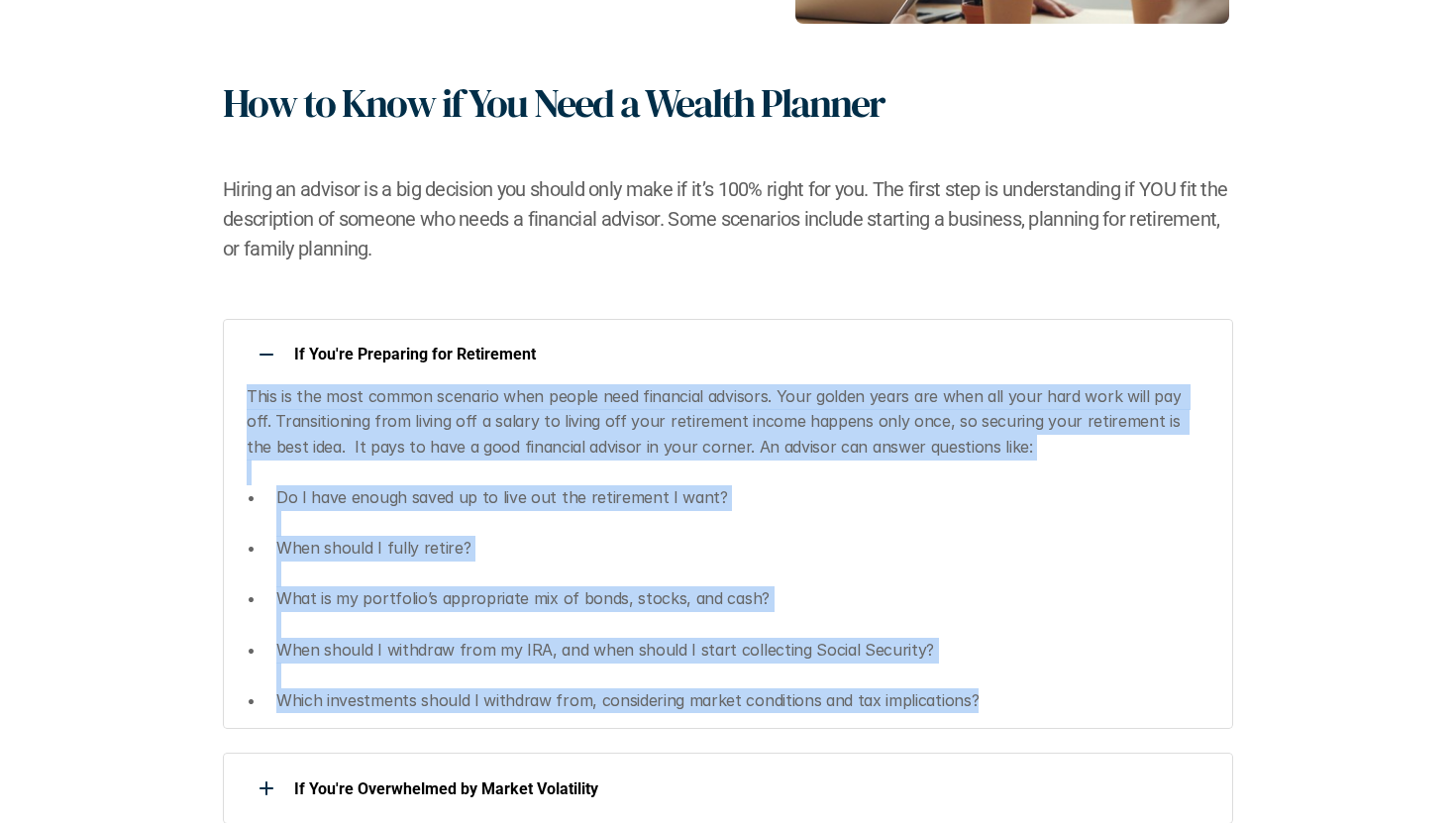 drag, startPoint x: 973, startPoint y: 703, endPoint x: 237, endPoint y: 392, distance: 799.01 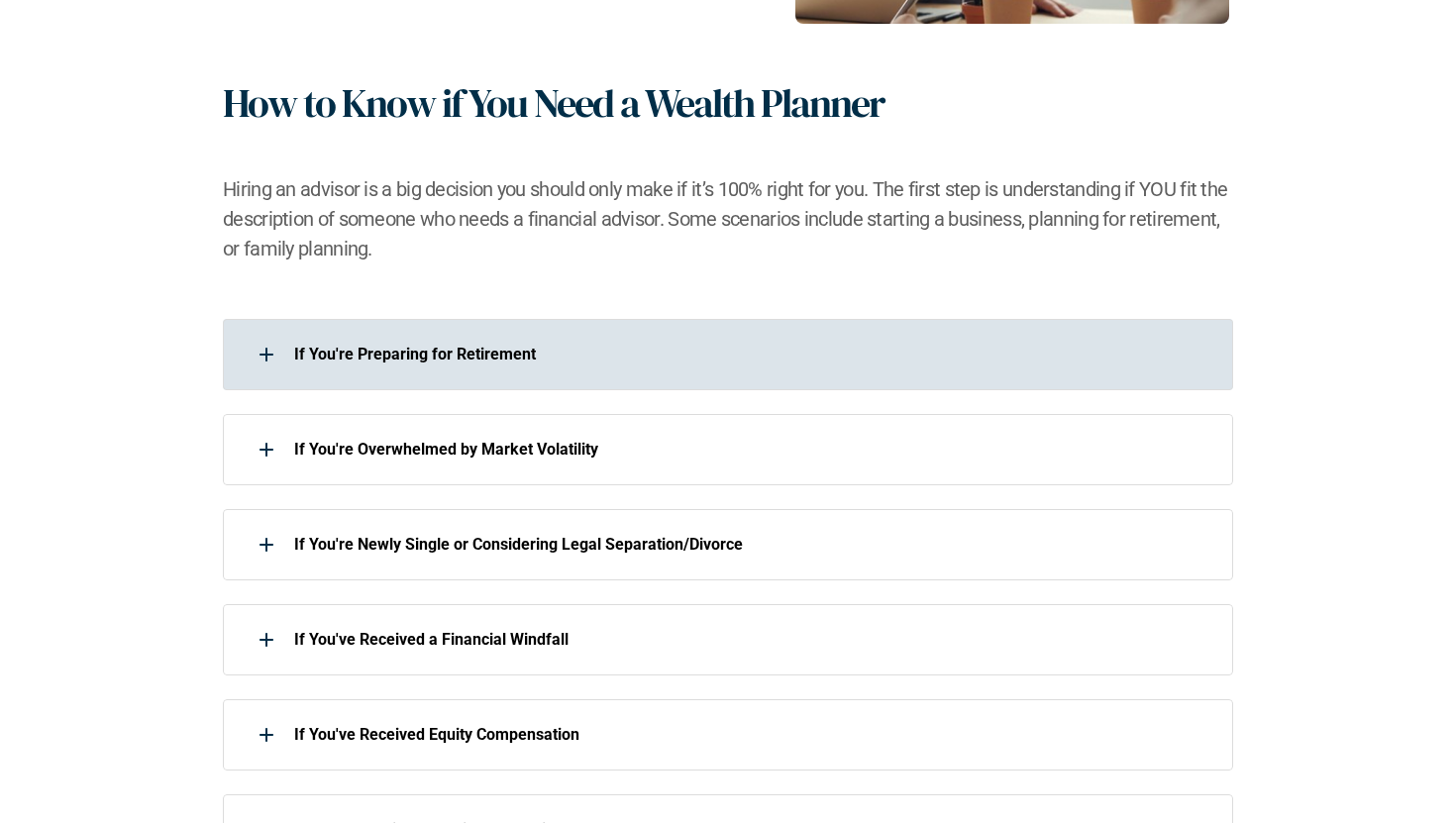 click at bounding box center [266, 355] 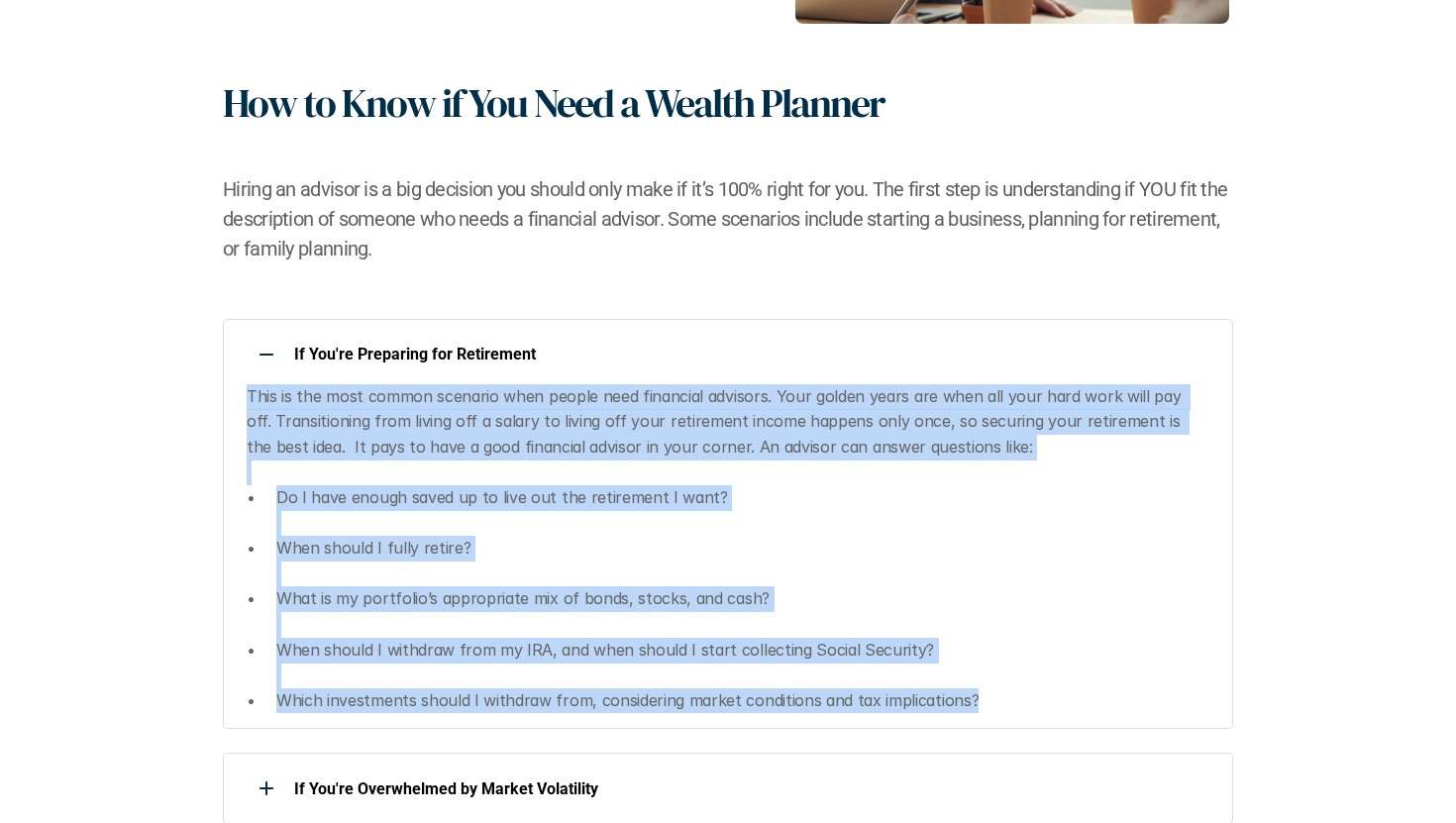 drag, startPoint x: 976, startPoint y: 698, endPoint x: 241, endPoint y: 392, distance: 796.1539 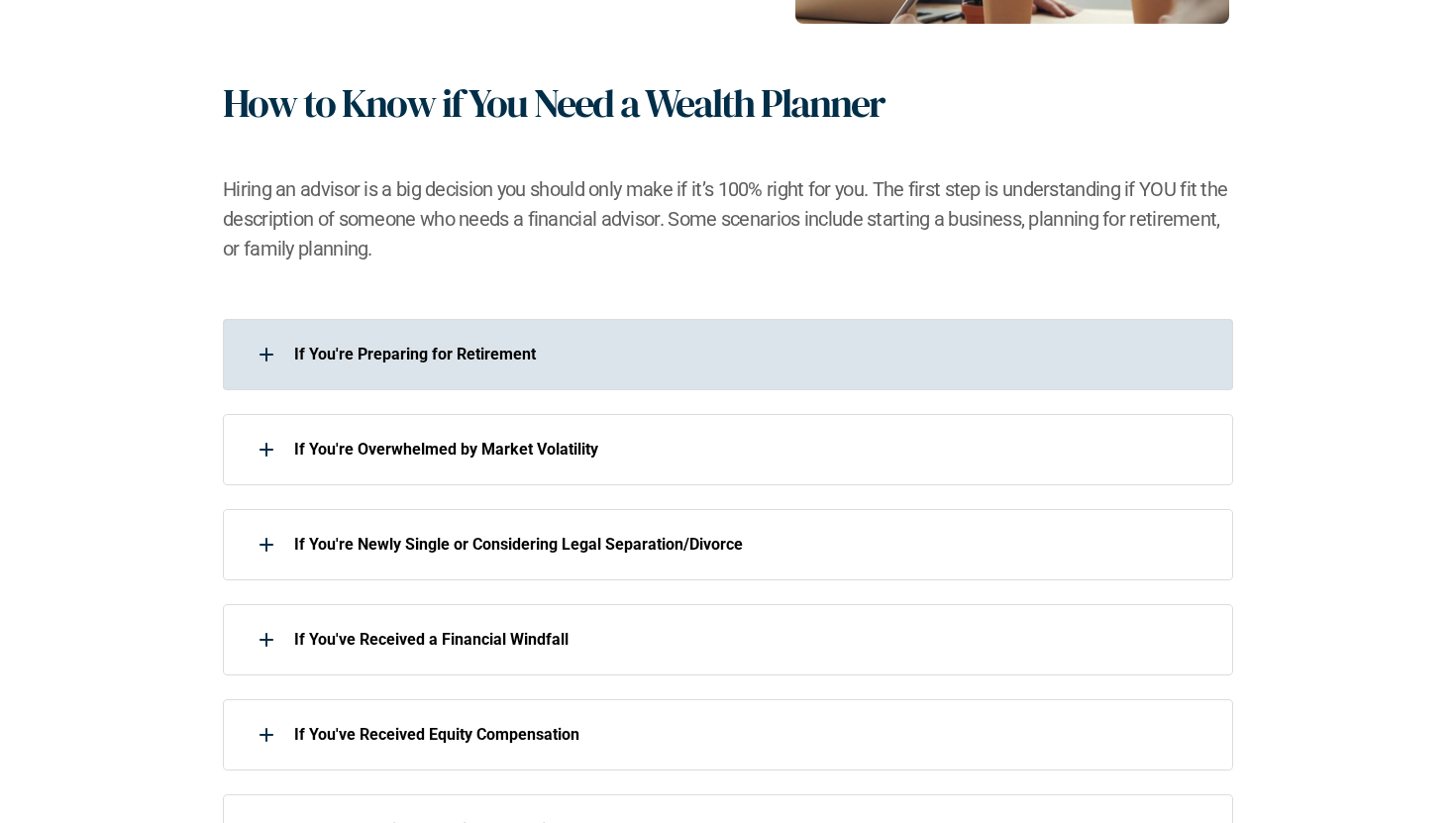click 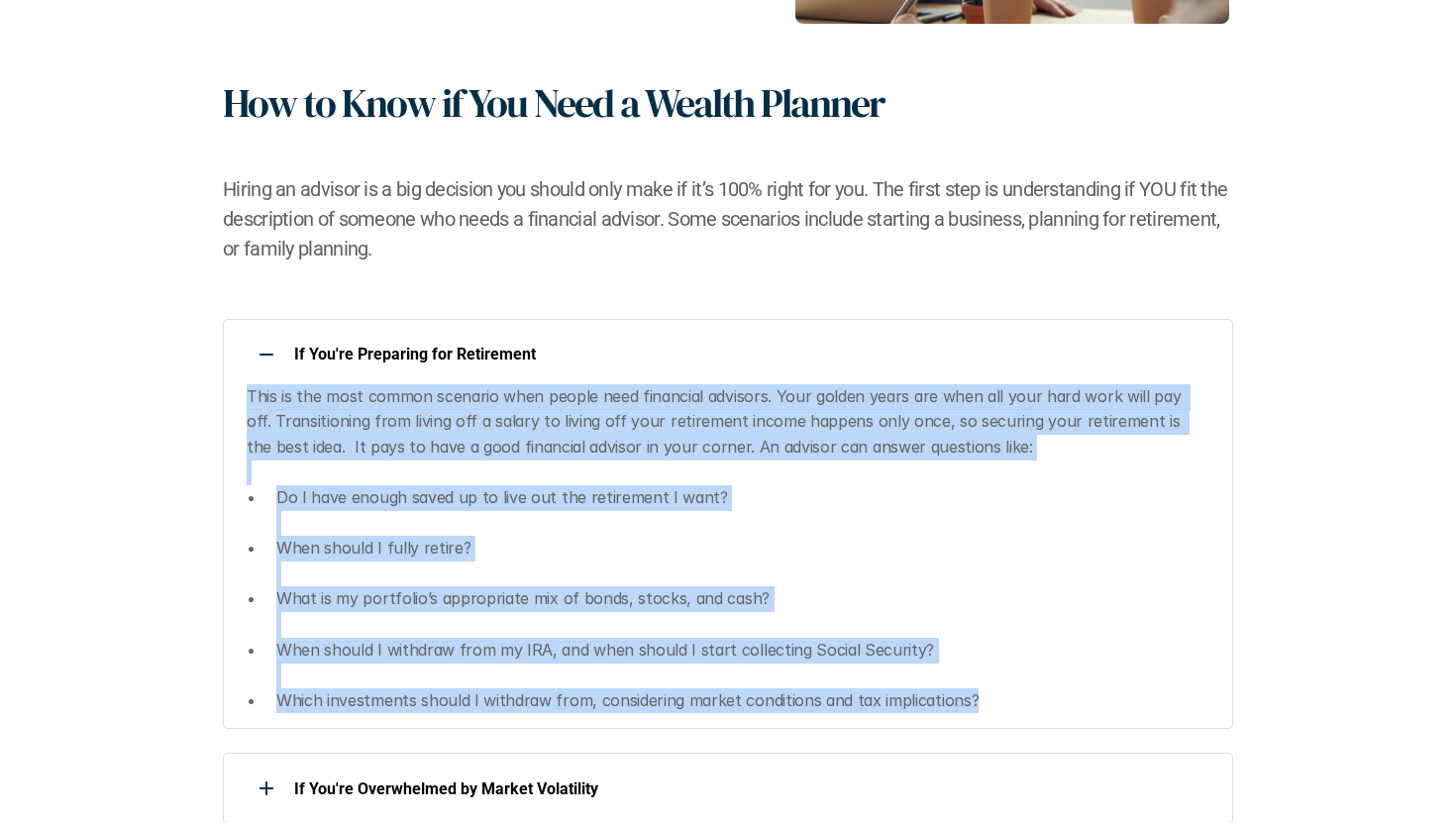 drag, startPoint x: 979, startPoint y: 696, endPoint x: 231, endPoint y: 399, distance: 804.80619 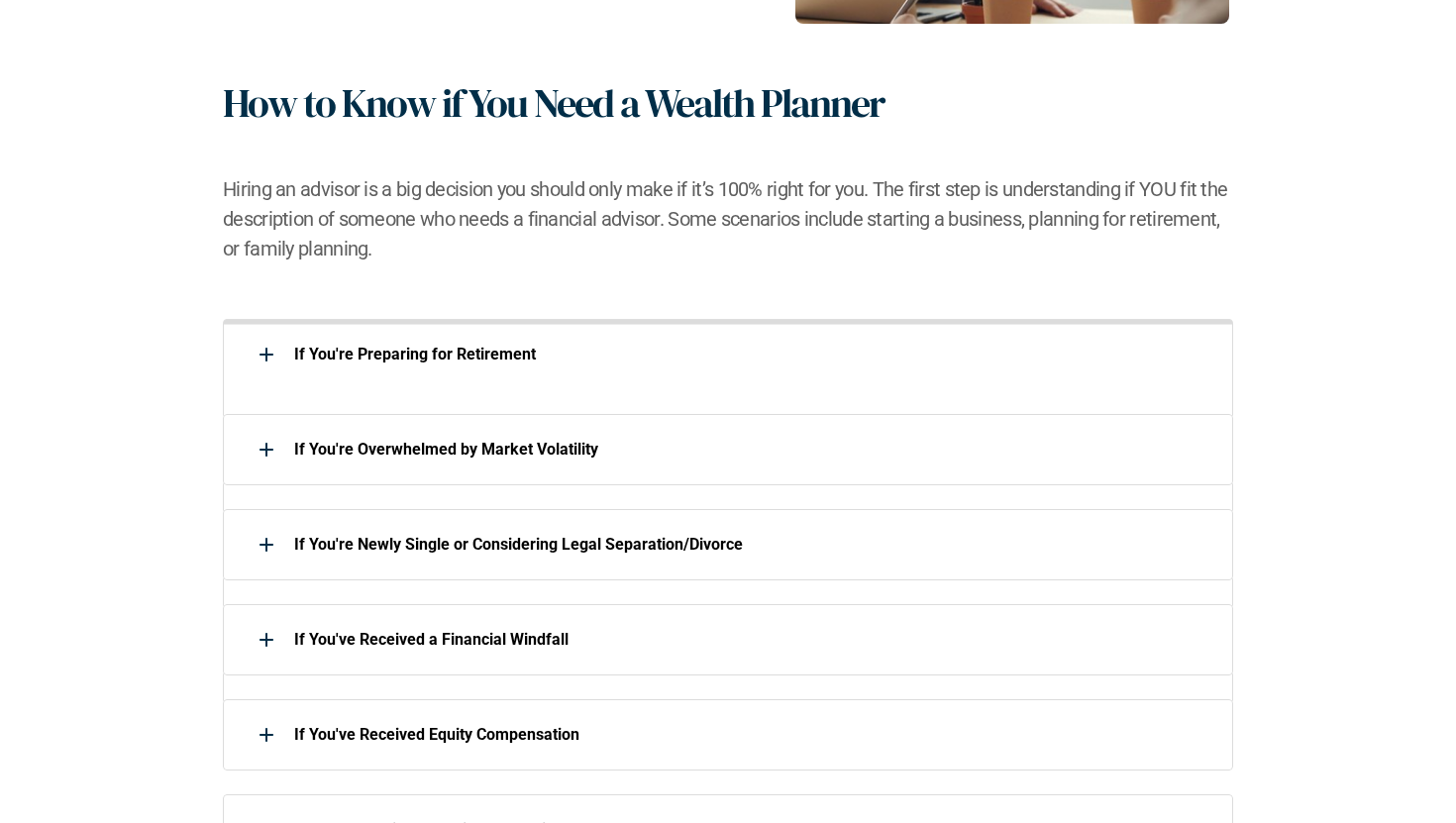 copy on "This is the most common scenario when people need financial advisors. Your golden years are when all your hard work will pay off. Transitioning from living off a salary to living off your retirement income happens only once, so securing your retirement is the best idea.  It pays to have a good financial advisor in your corner. An advisor can answer questions like:  Do I have enough saved up to live out the retirement I want? When should I fully retire? What is my portfolio’s appropriate mix of bonds, stocks, and cash? When should I withdraw from my IRA, and when should I start collecting Social Security? Which investments should I withdraw from, considering market conditions and tax implications?" 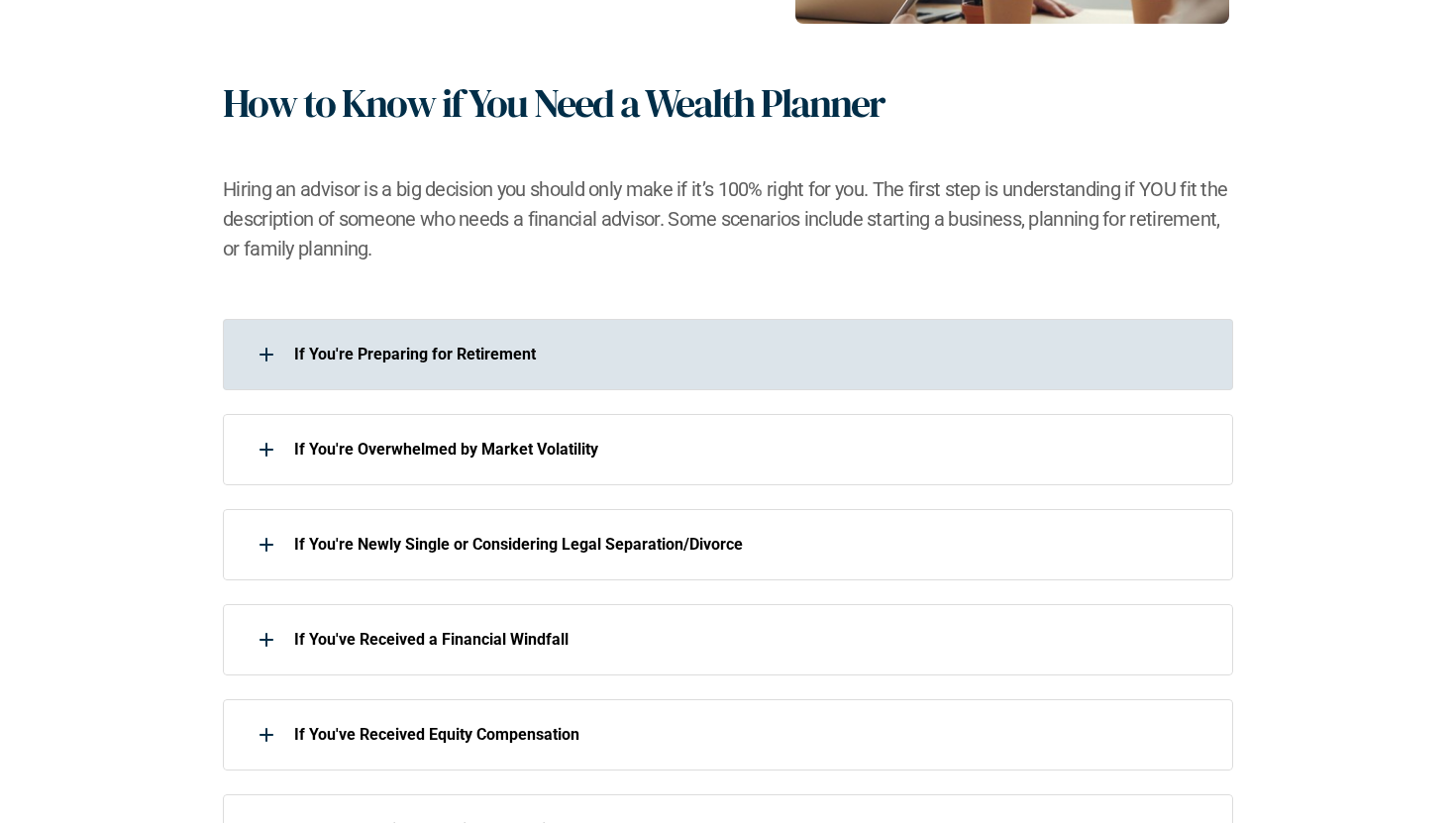 click at bounding box center (266, 355) 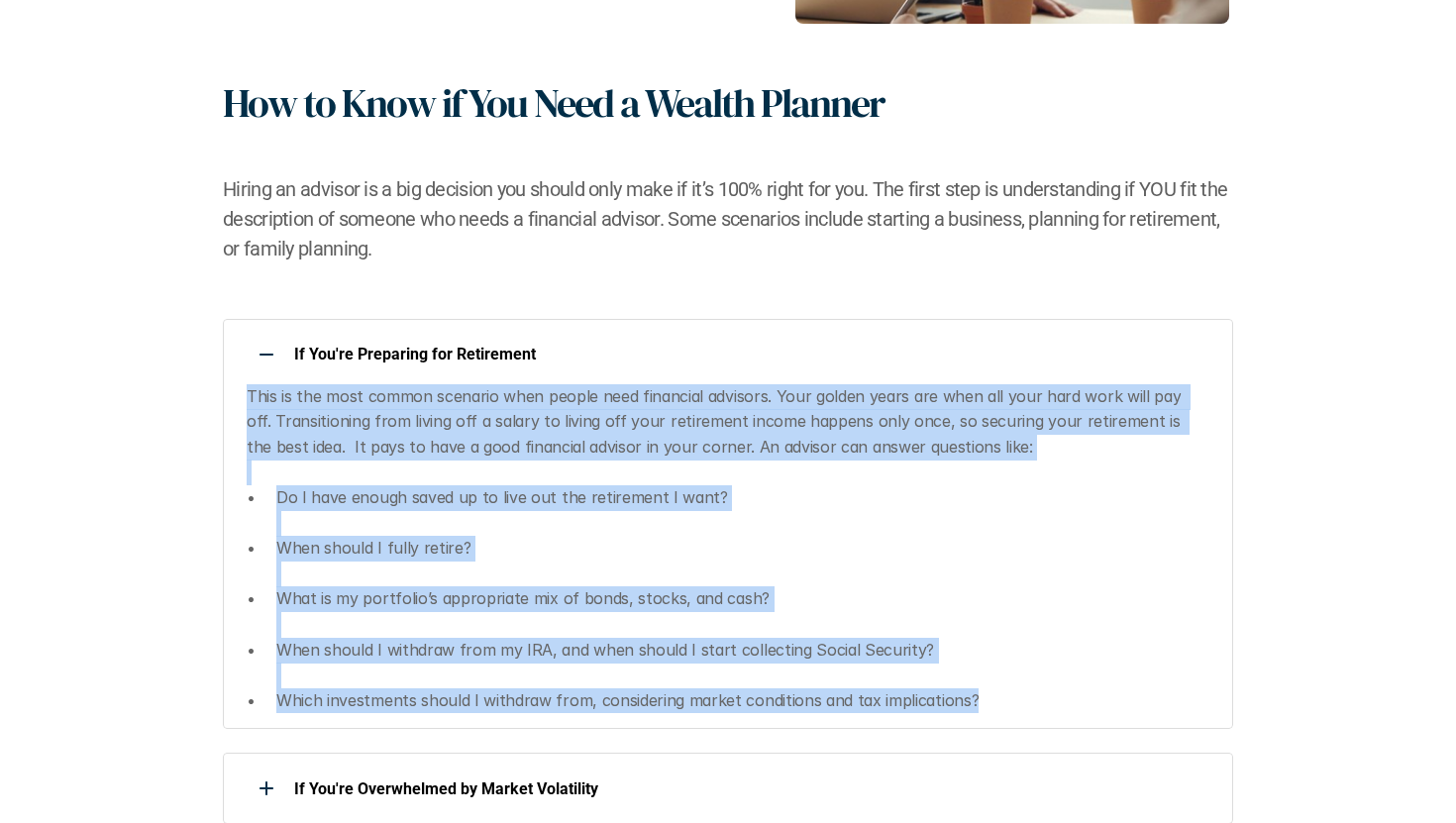 drag, startPoint x: 967, startPoint y: 698, endPoint x: 248, endPoint y: 394, distance: 780.626 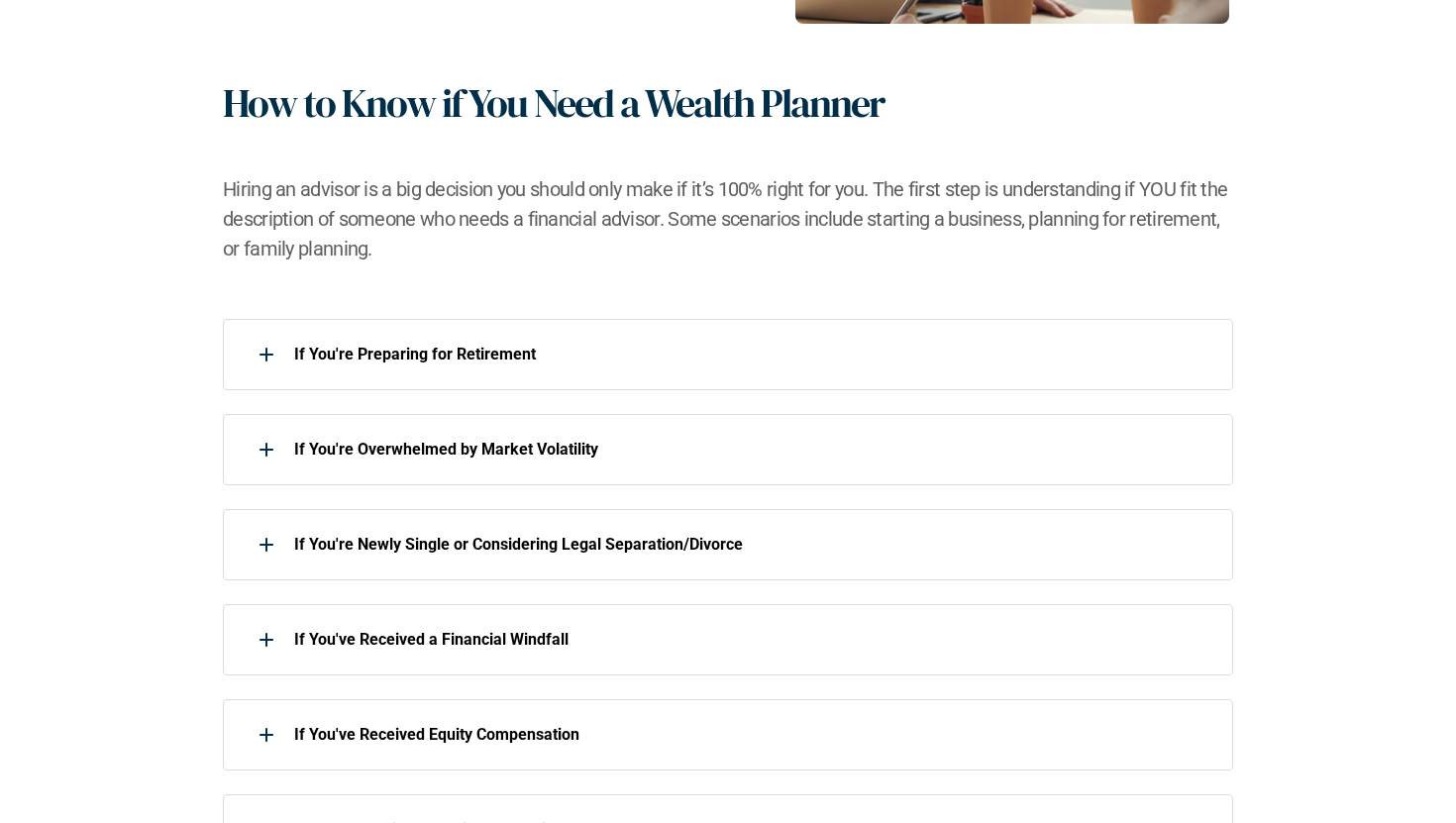 copy on "This is the most common scenario when people need financial advisors. Your golden years are when all your hard work will pay off. Transitioning from living off a salary to living off your retirement income happens only once, so securing your retirement is the best idea.  It pays to have a good financial advisor in your corner. An advisor can answer questions like:  Do I have enough saved up to live out the retirement I want? When should I fully retire? What is my portfolio’s appropriate mix of bonds, stocks, and cash? When should I withdraw from my IRA, and when should I start collecting Social Security? Which investments should I withdraw from, considering market conditions and tax implications?" 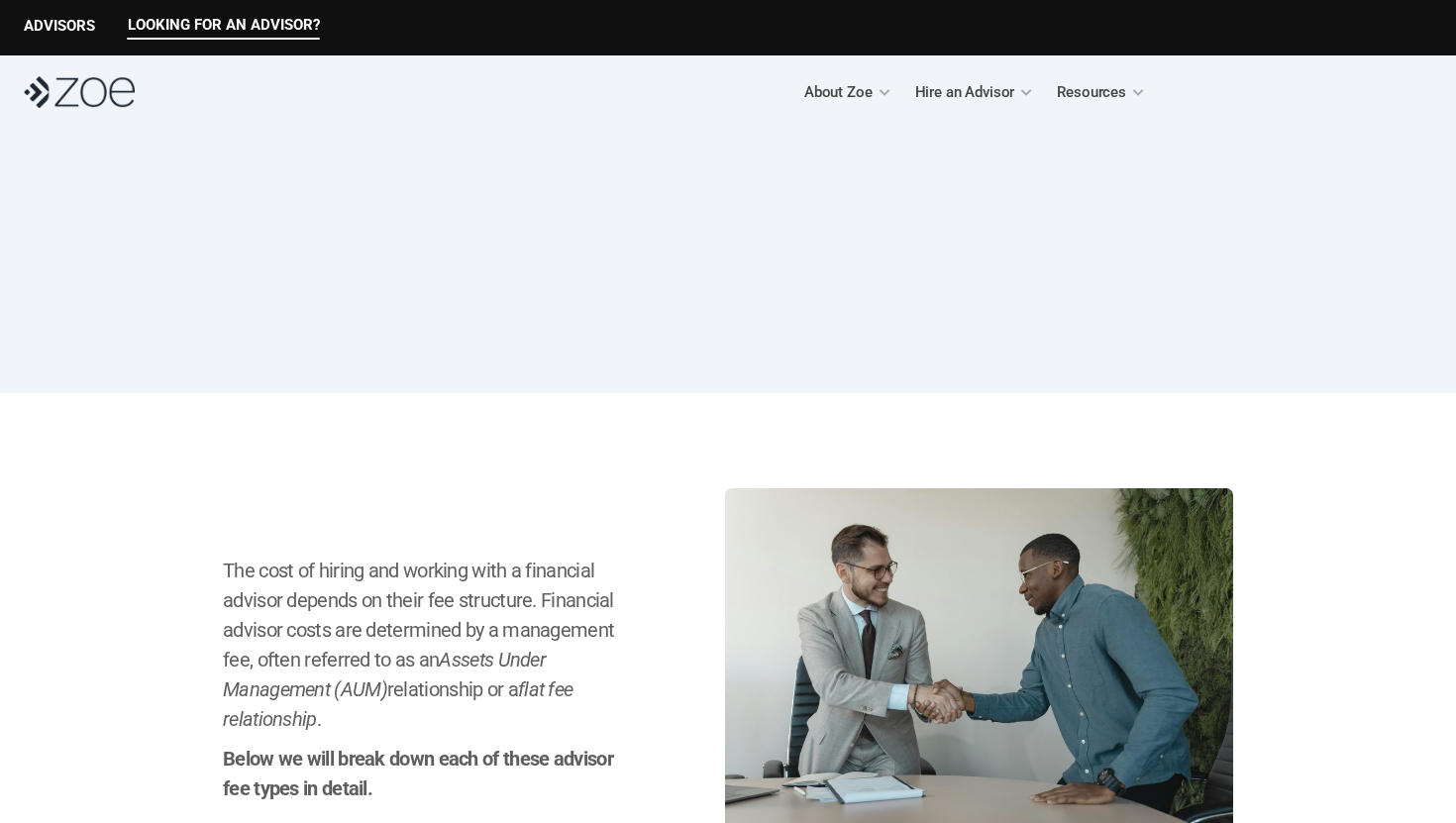 scroll, scrollTop: 0, scrollLeft: 0, axis: both 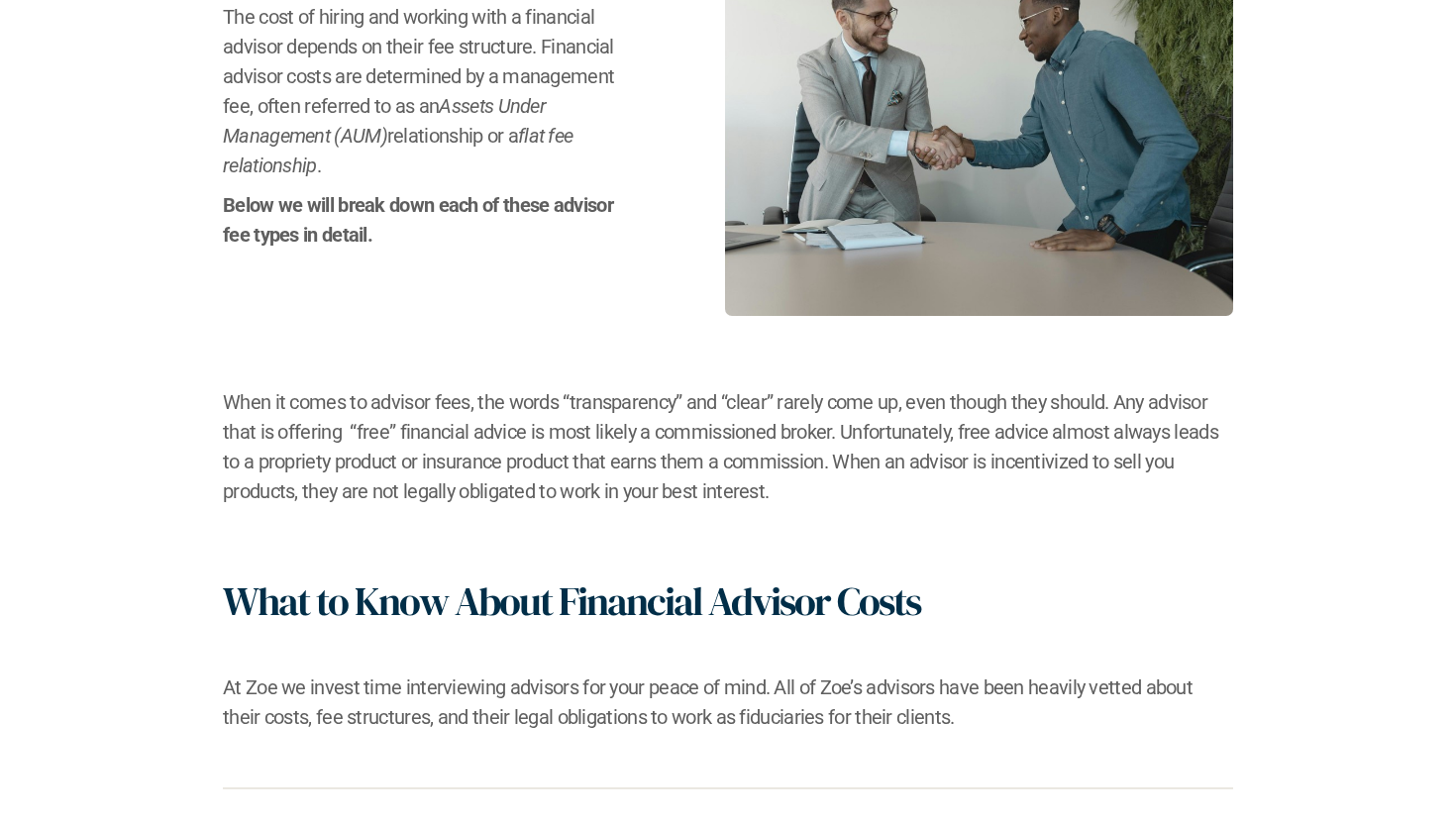 click on "The cost of hiring and working with a financial advisor depends on their fee structure. Financial advisor costs are determined by a management fee, often referred to as an  Assets Under Management (AUM)  relationship or a  flat fee relationship ." at bounding box center (424, 91) 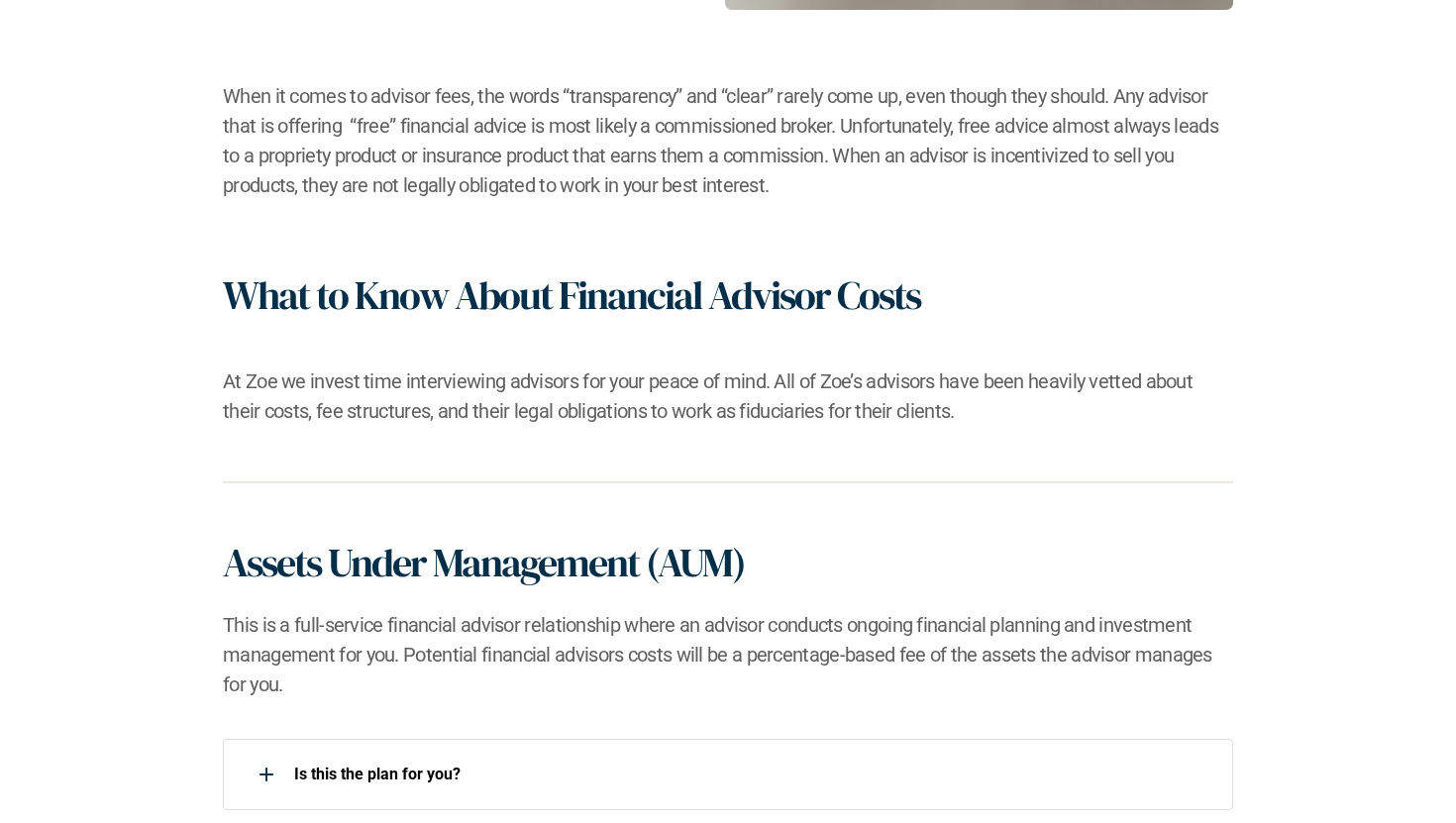 scroll, scrollTop: 1136, scrollLeft: 0, axis: vertical 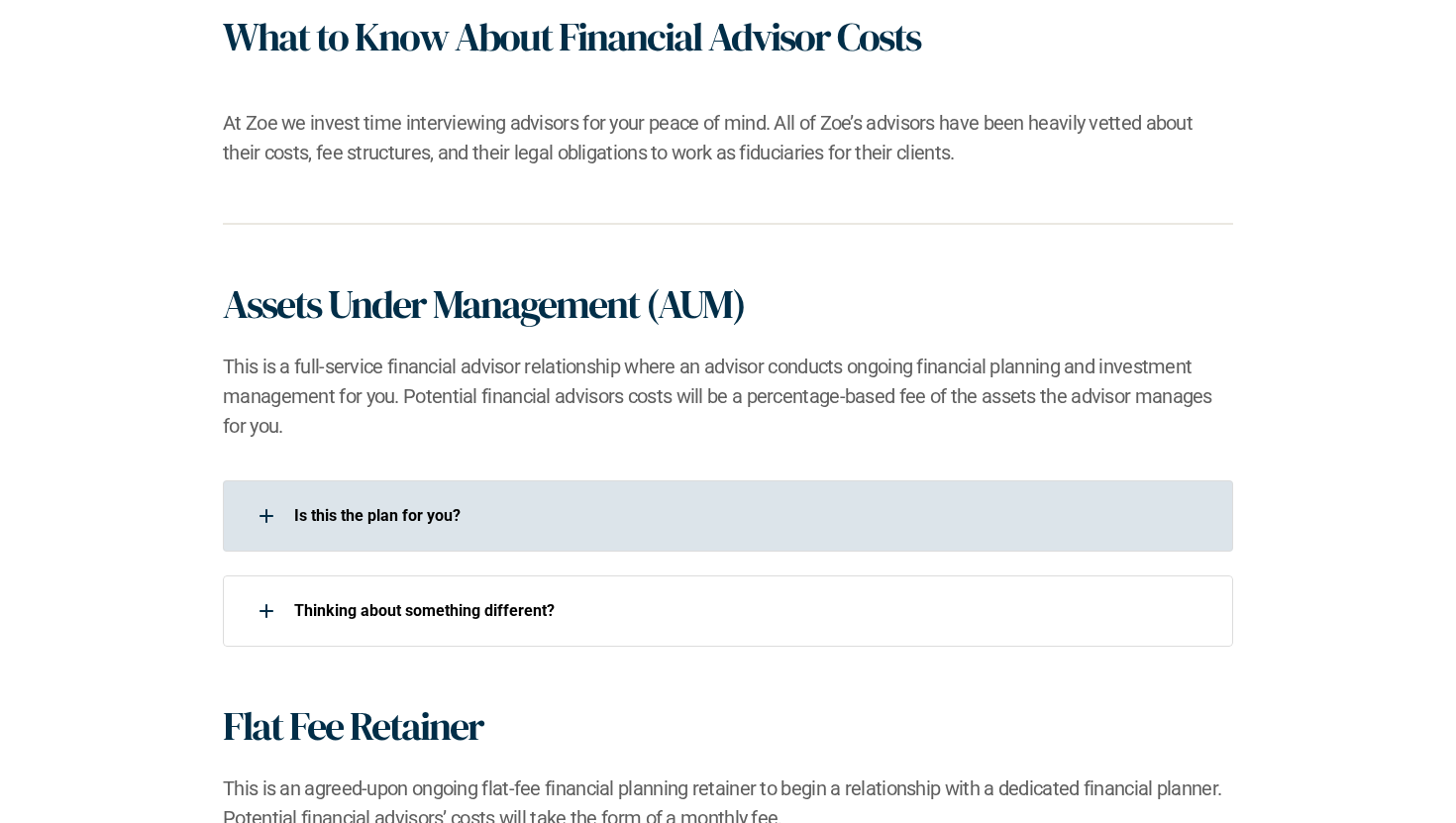 click at bounding box center [266, 516] 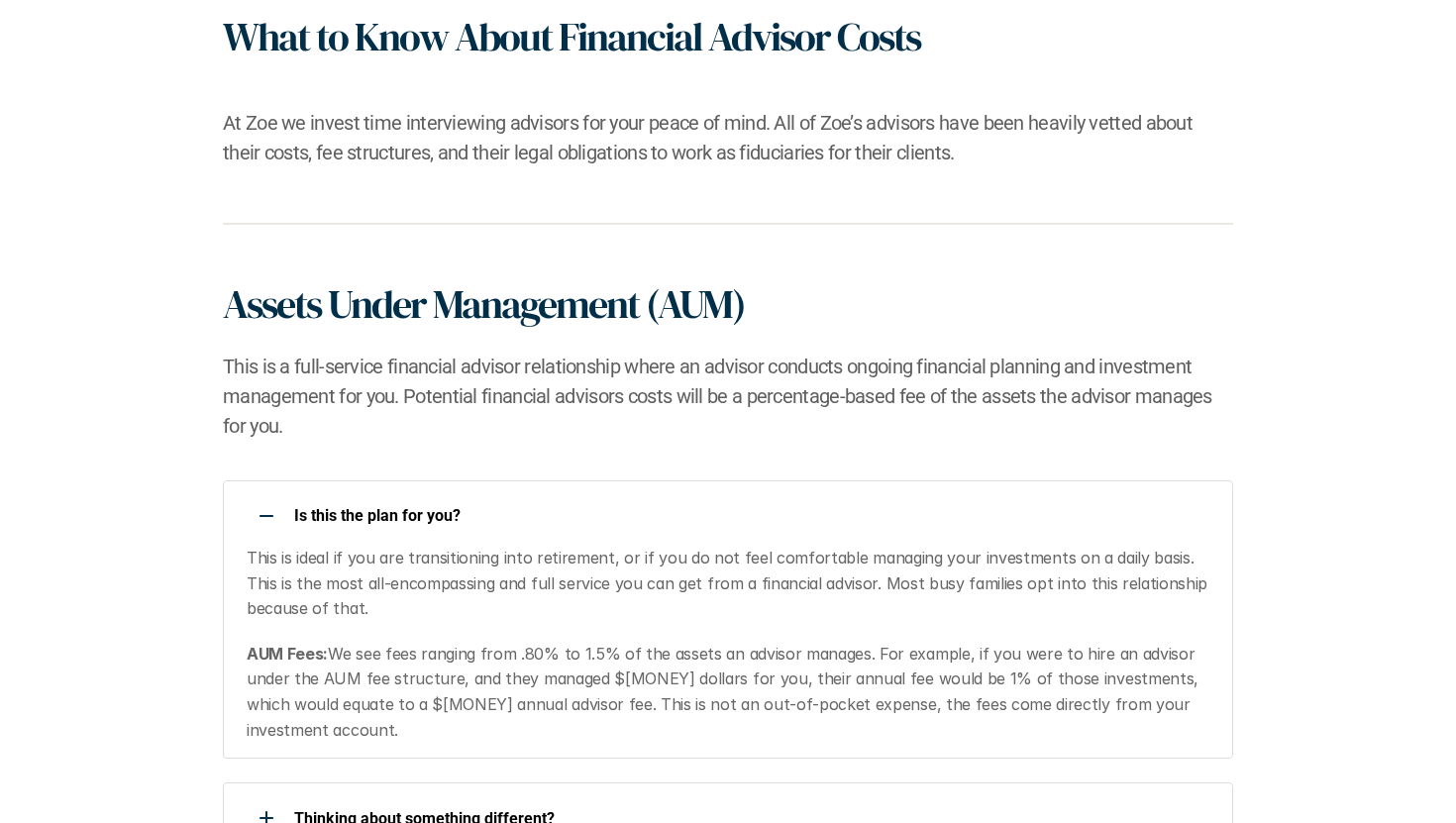drag, startPoint x: 345, startPoint y: 724, endPoint x: 246, endPoint y: 561, distance: 190.7092 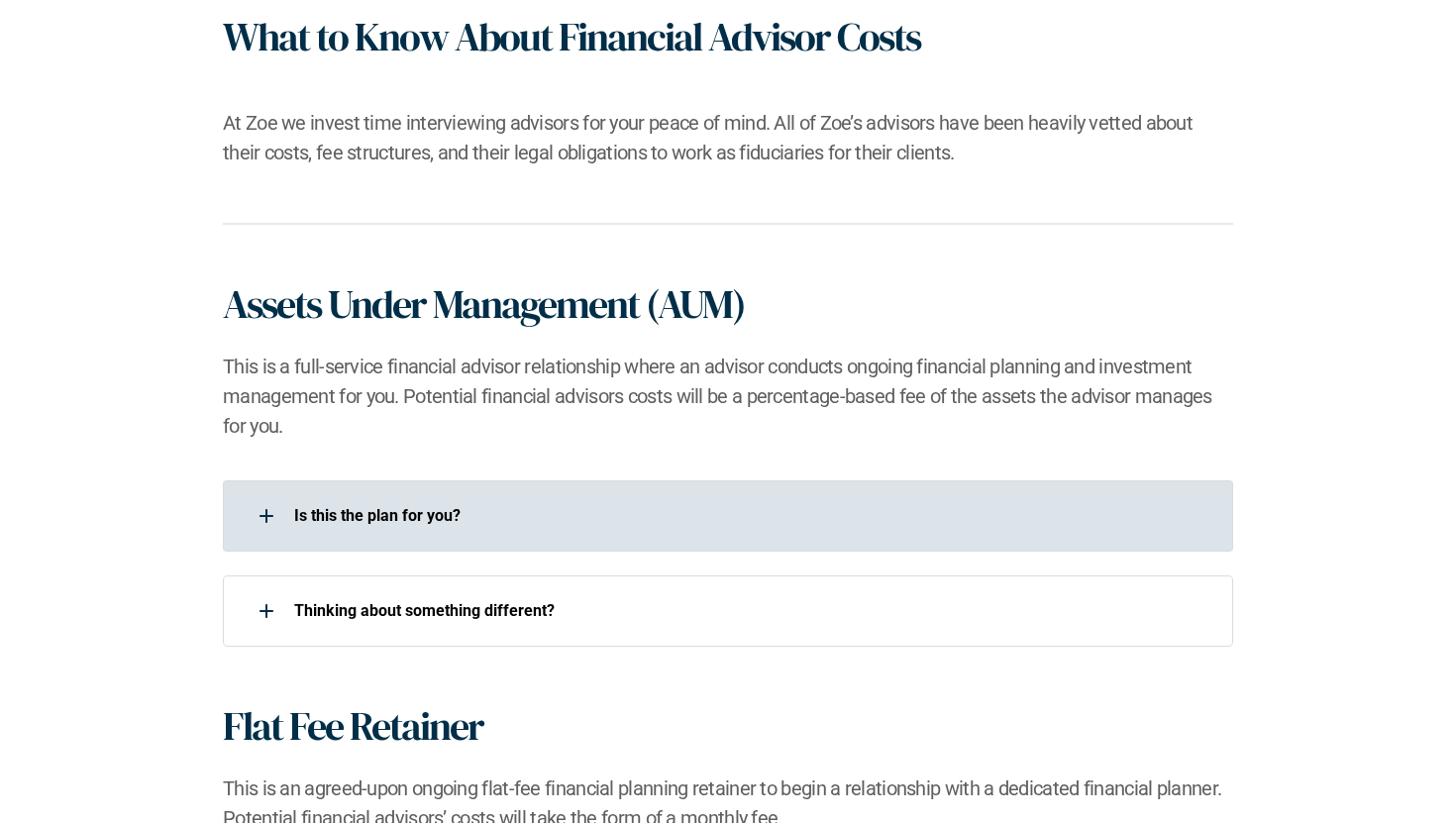 click 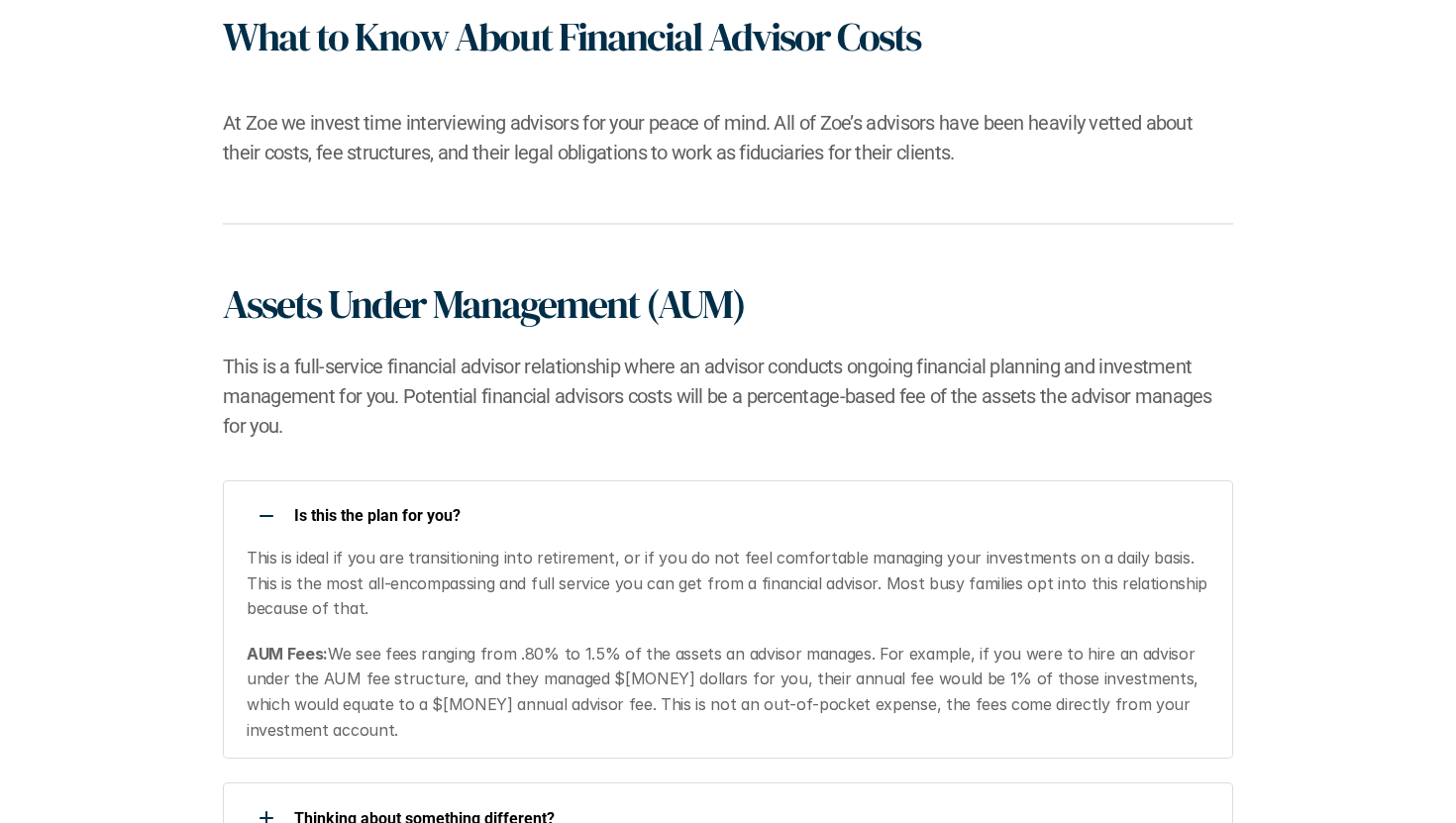 drag, startPoint x: 326, startPoint y: 724, endPoint x: 262, endPoint y: 559, distance: 176.9774 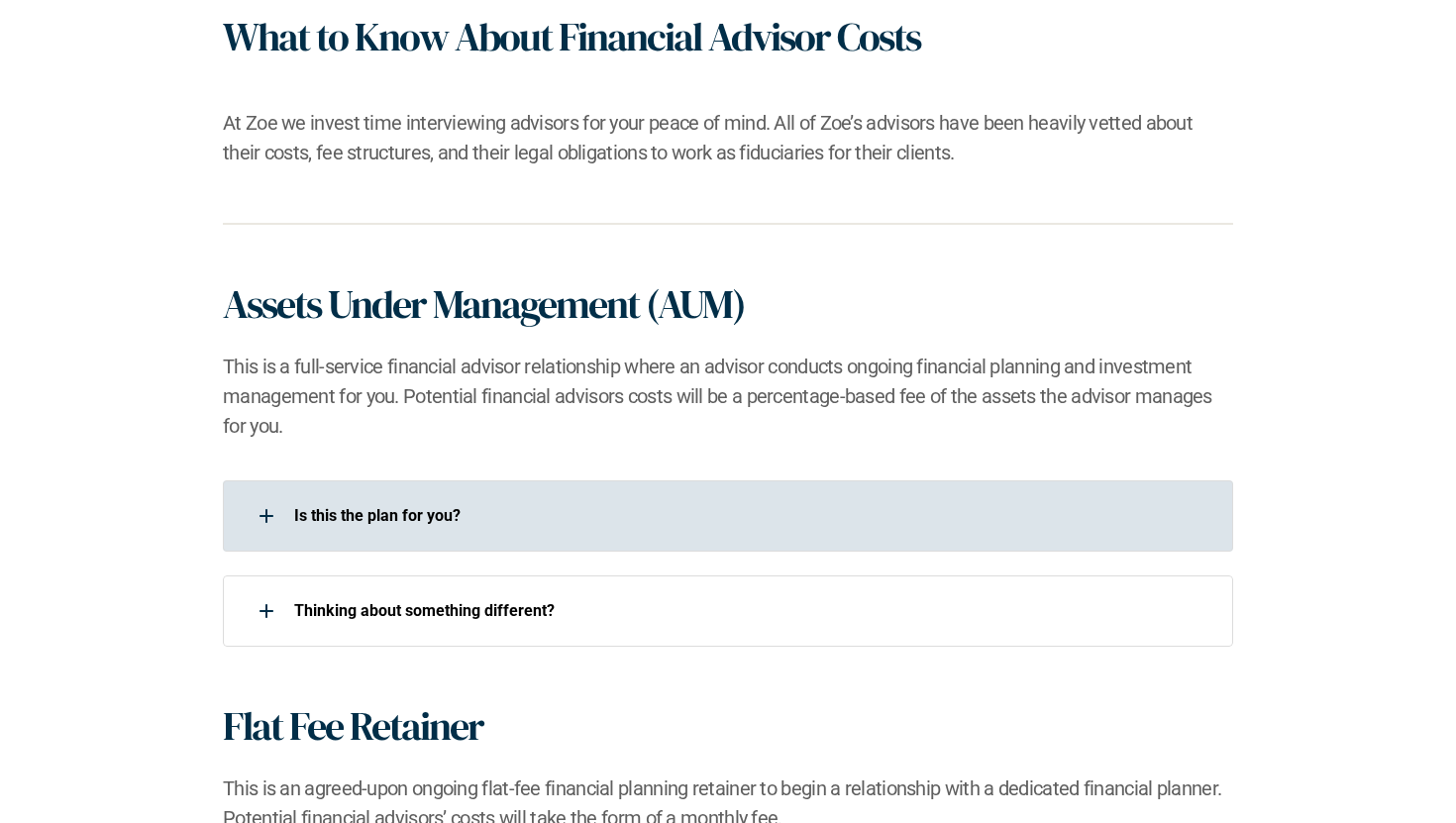 click at bounding box center (266, 516) 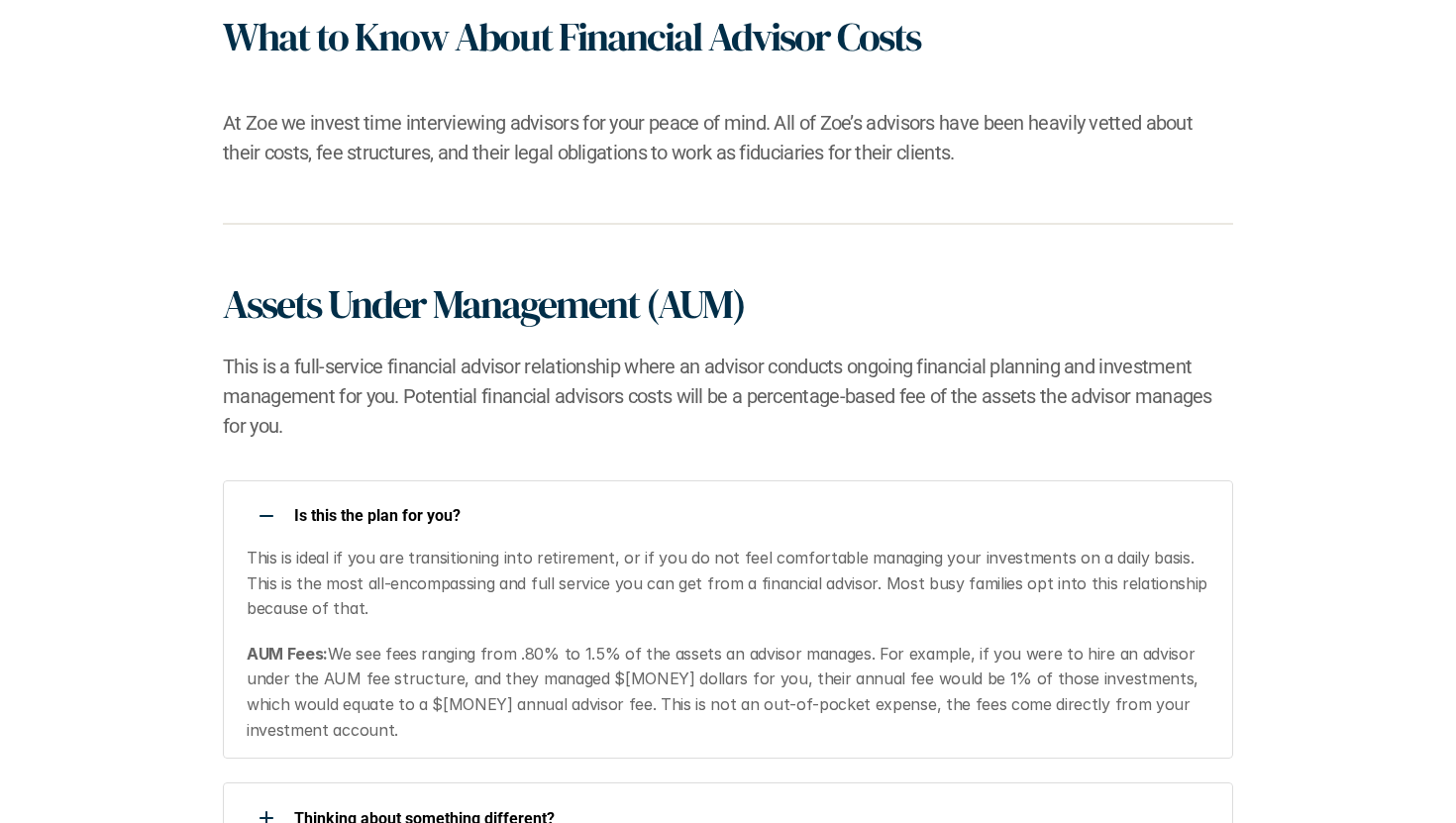 click on "AUM Fees: We see fees ranging from .80% to 1.5% of the assets an advisor manages. For example, if you were to hire an advisor under the AUM fee structure, and they managed $[MONEY] dollars for you, their annual fee would be 1% of those investments, which would equate to a $[MONEY] annual advisor fee. This is not an out-of-pocket expense, the fees come directly from your investment account." at bounding box center [727, 692] 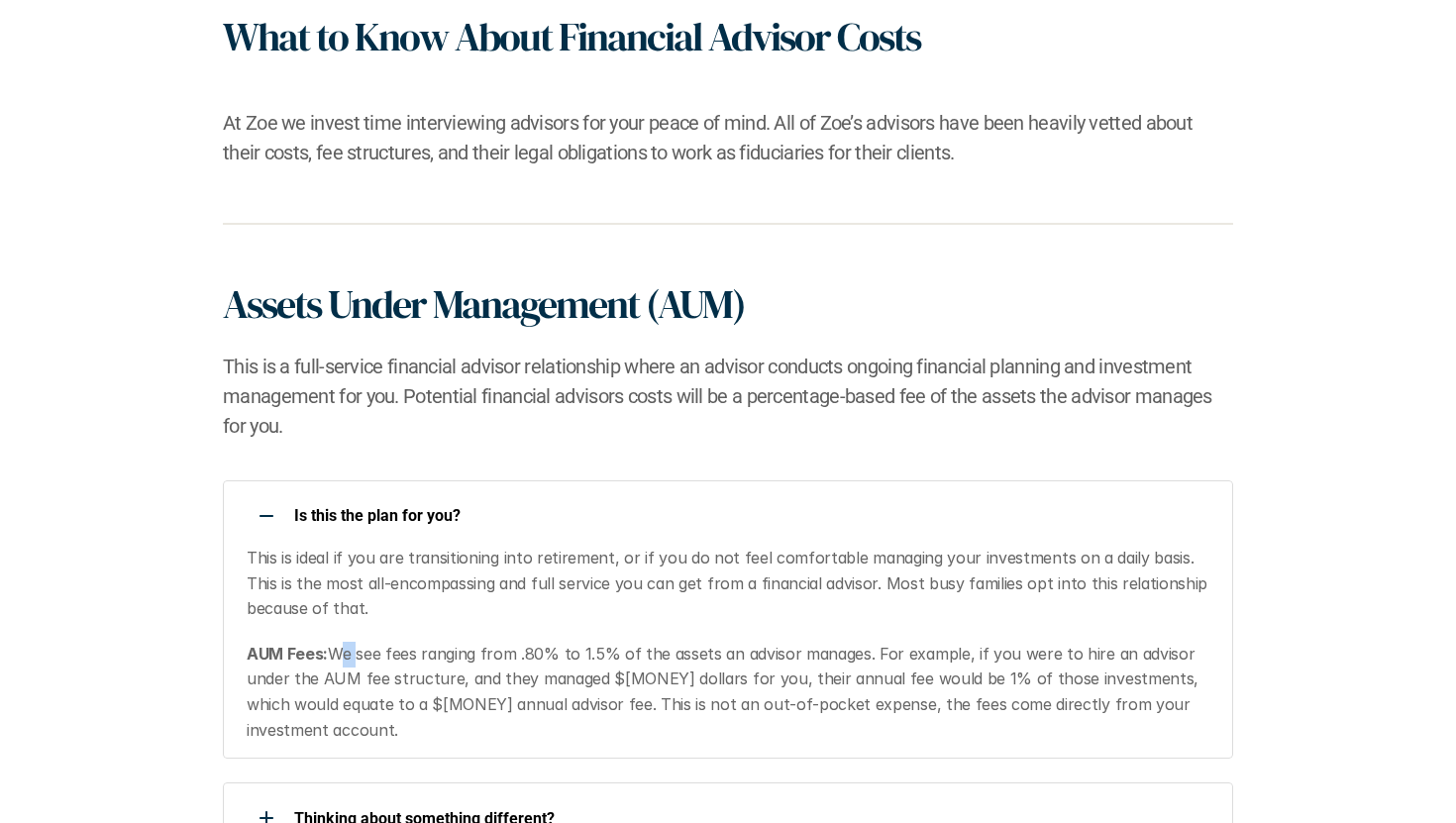 click on "AUM Fees: We see fees ranging from .80% to 1.5% of the assets an advisor manages. For example, if you were to hire an advisor under the AUM fee structure, and they managed $[MONEY] dollars for you, their annual fee would be 1% of those investments, which would equate to a $[MONEY] annual advisor fee. This is not an out-of-pocket expense, the fees come directly from your investment account." at bounding box center (727, 692) 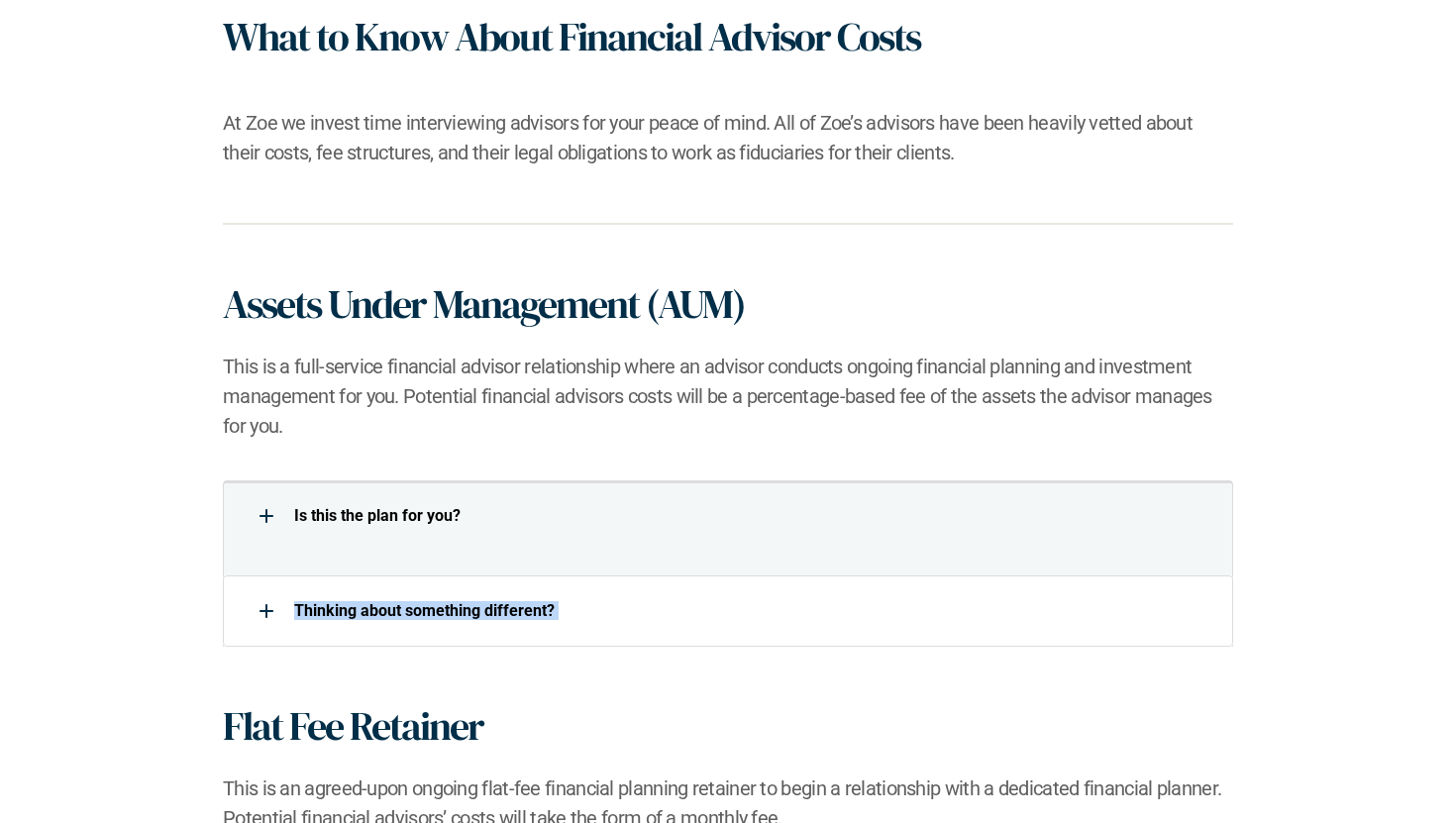 click on "The cost of hiring and working with a financial advisor depends on their fee structure. Financial advisor costs are determined by a management fee, often referred to as an Assets Under Management (AUM) relationship or a flat fee relationship . Below we will break down each of these advisor fee types in detail. When it comes to advisor fees, the words “transparency” and “clear” rarely come up, even though they should. Any advisor that is offering “free” financial advice is most likely a commissioned broker. Unfortunately, free advice almost always leads to a propriety product or insurance product that earns them a commission. When an advisor is incentivized to sell you products, they are not legally obligated to work in your best interest. What to Know About Financial Advisor Costs Assets Under Management (AUM) Is this the plan for you? ​Thinking about something different?​ Flat Fee Retainer Is this the plan for you?​ Looking for something more?​ One Time Plan" at bounding box center [728, 392] 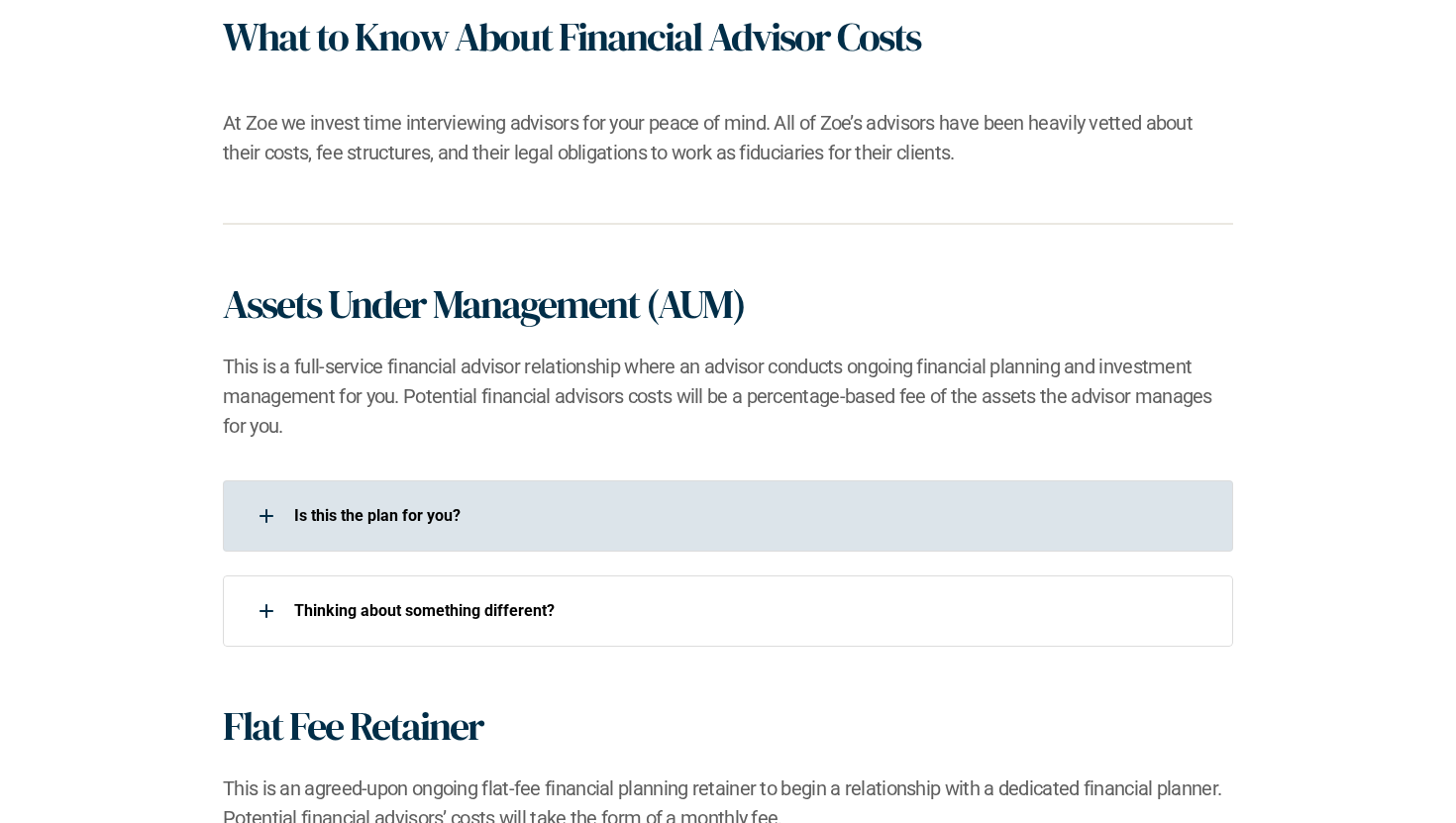 click at bounding box center (266, 516) 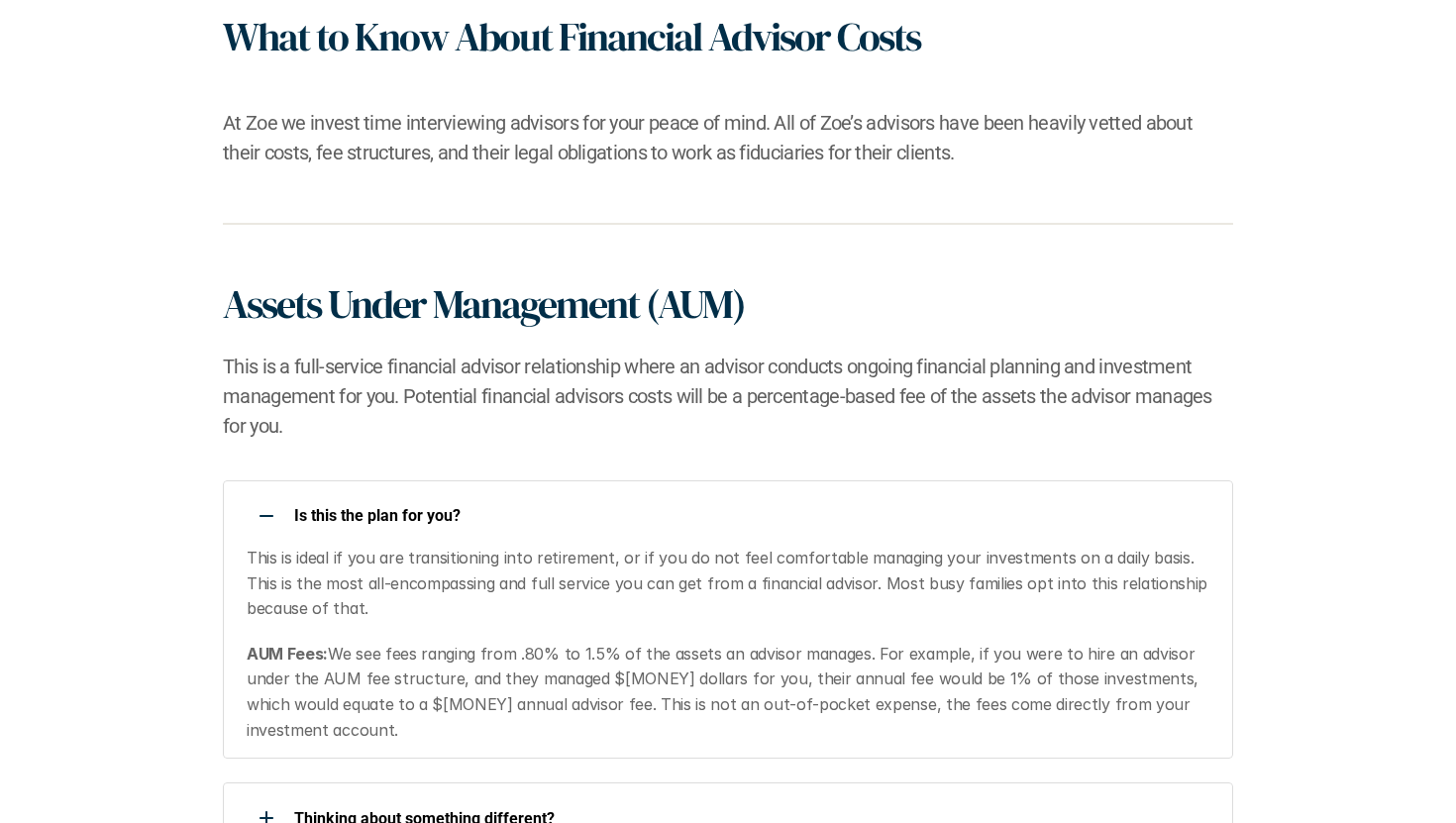 drag, startPoint x: 333, startPoint y: 740, endPoint x: 250, endPoint y: 566, distance: 192.78226 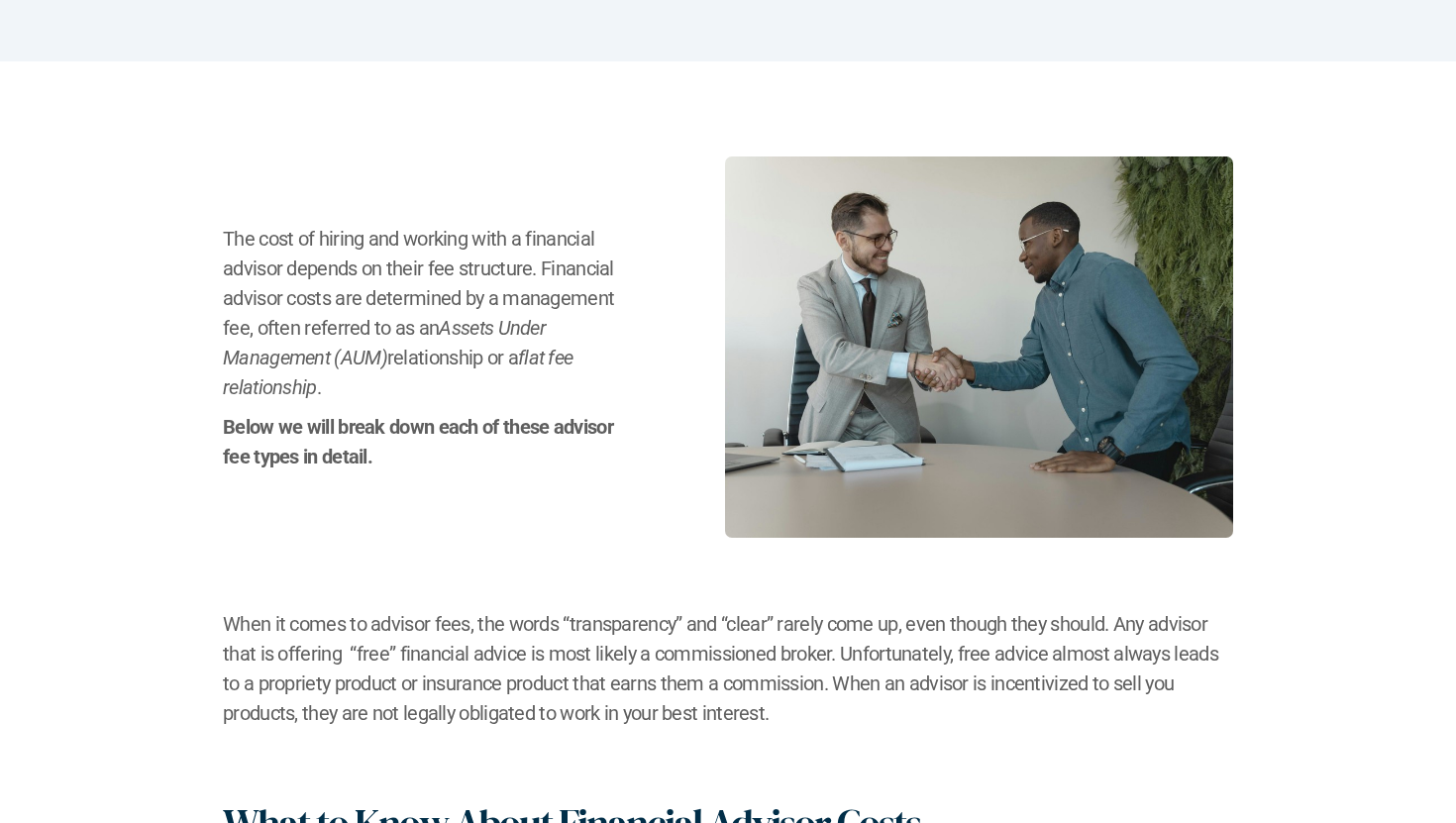 scroll, scrollTop: 0, scrollLeft: 0, axis: both 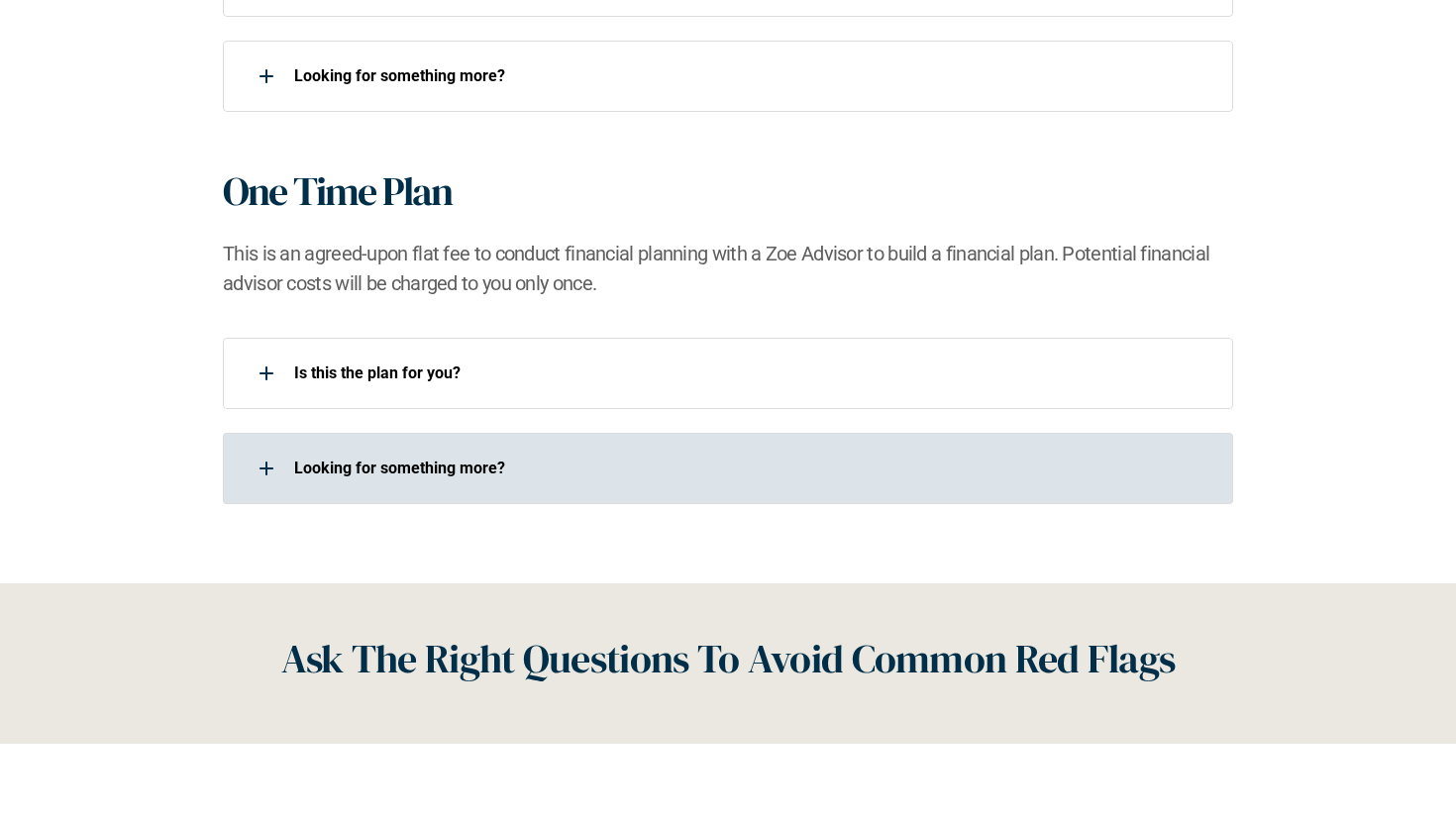 click at bounding box center (266, 468) 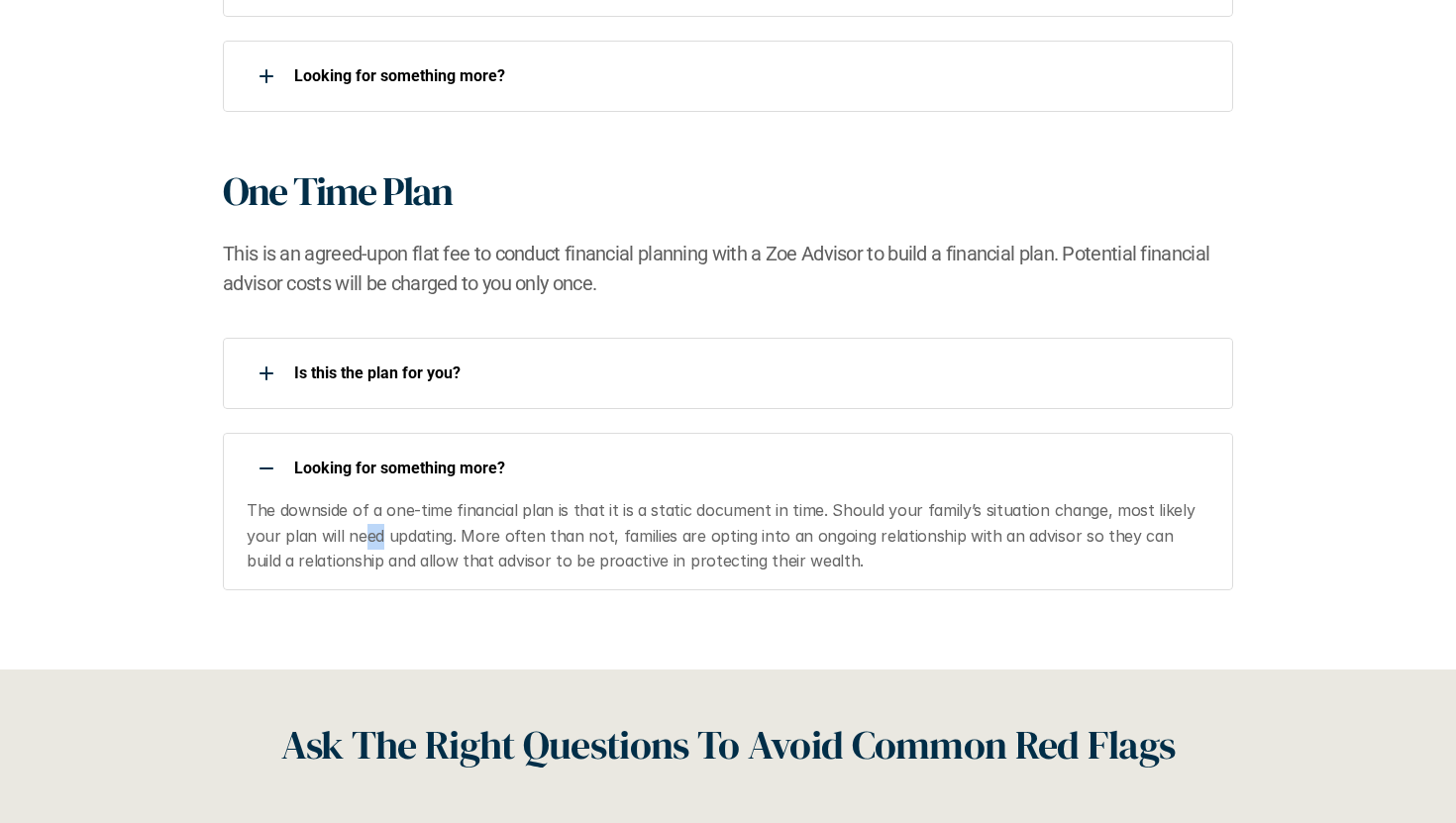 drag, startPoint x: 382, startPoint y: 536, endPoint x: 367, endPoint y: 539, distance: 15.297059 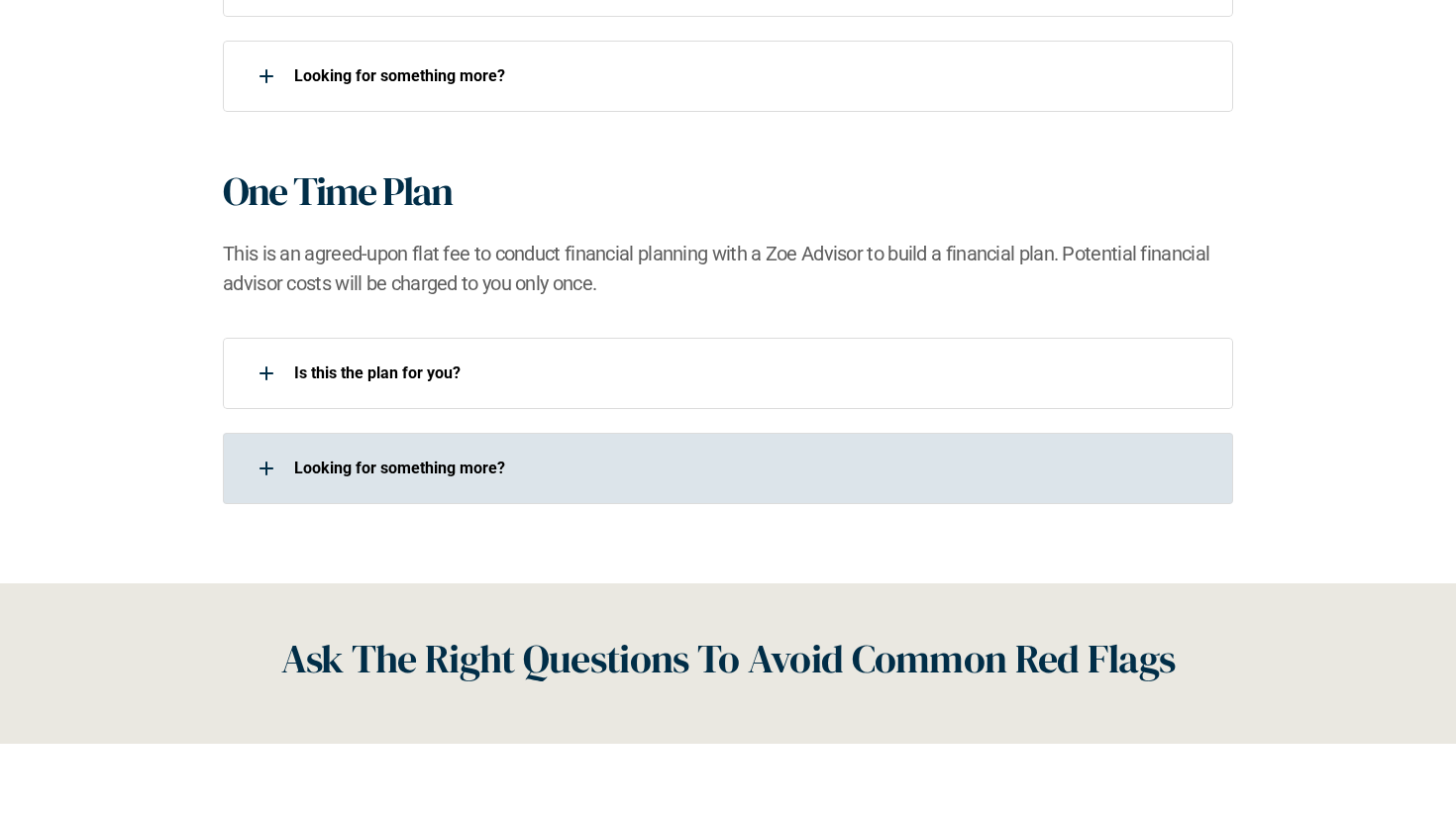 click at bounding box center [266, 468] 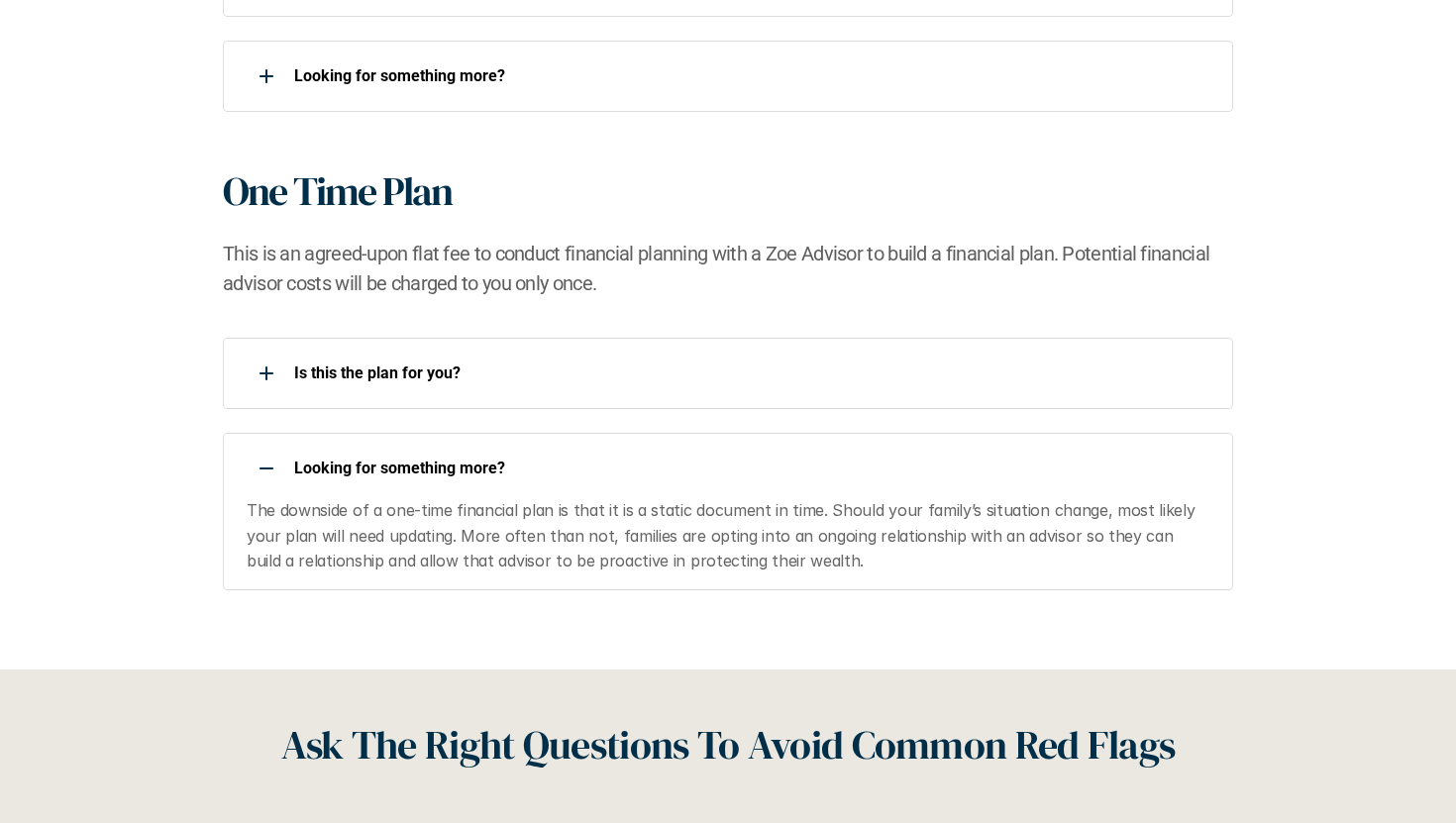 click on "Is this the plan for you?​ Looking for something more?​ The downside of a one-time financial plan is that it is a static document in time. Should your family’s situation change, most likely your plan will need updating. More often than not, families are opting into an ongoing relationship with an advisor so they can build a relationship and allow that advisor to be proactive in protecting their wealth." at bounding box center [728, 463] 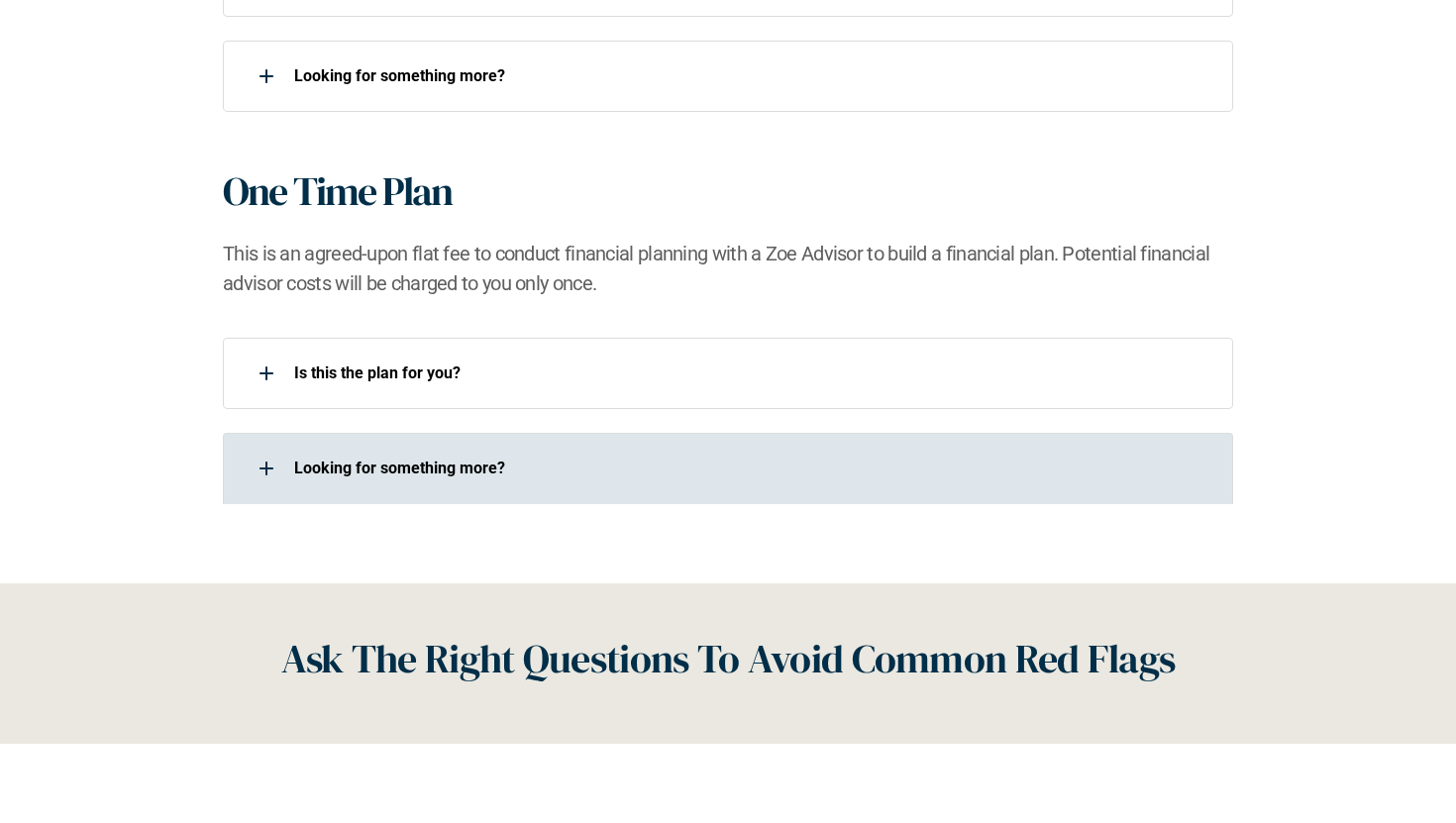 click 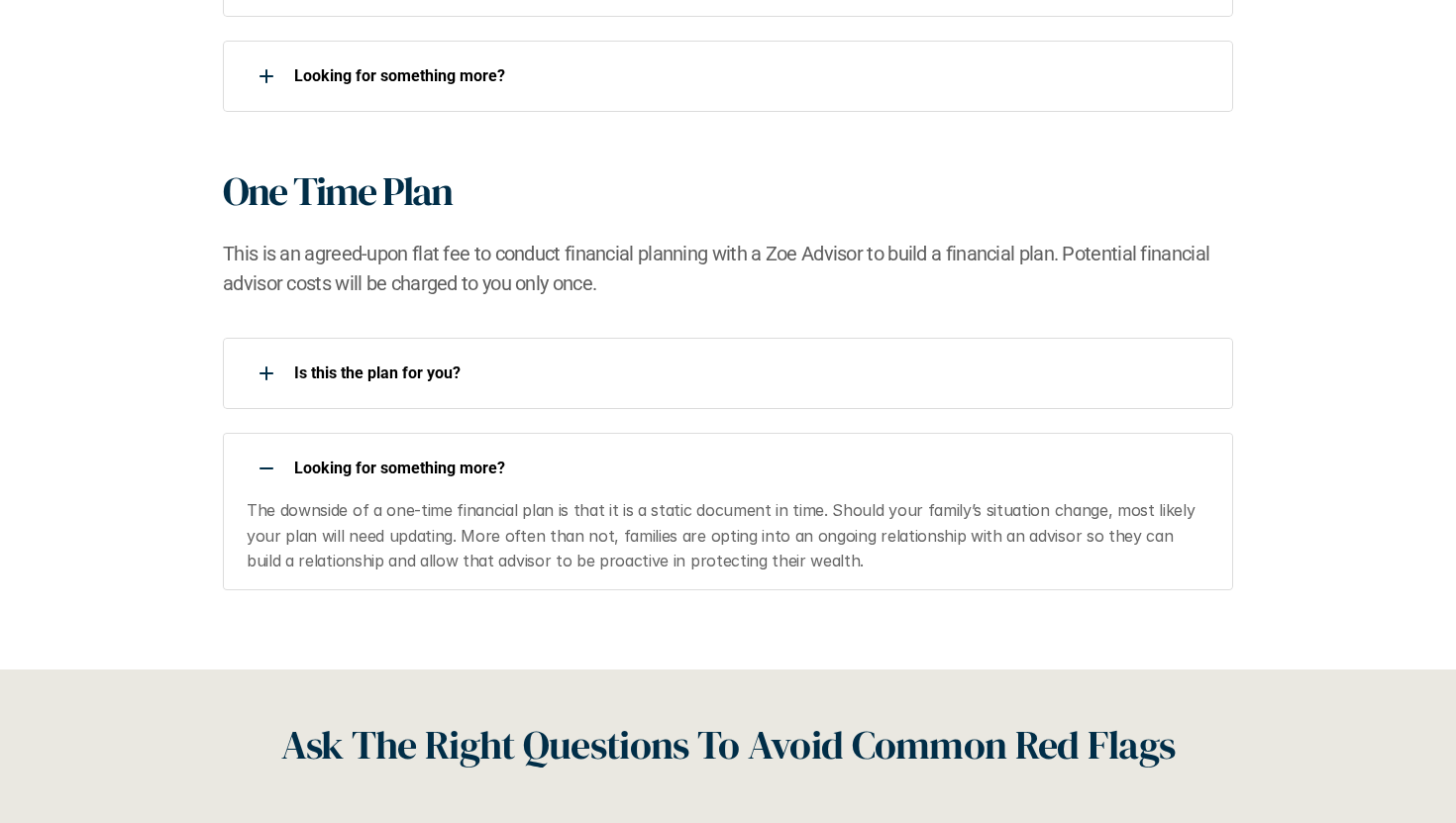 click 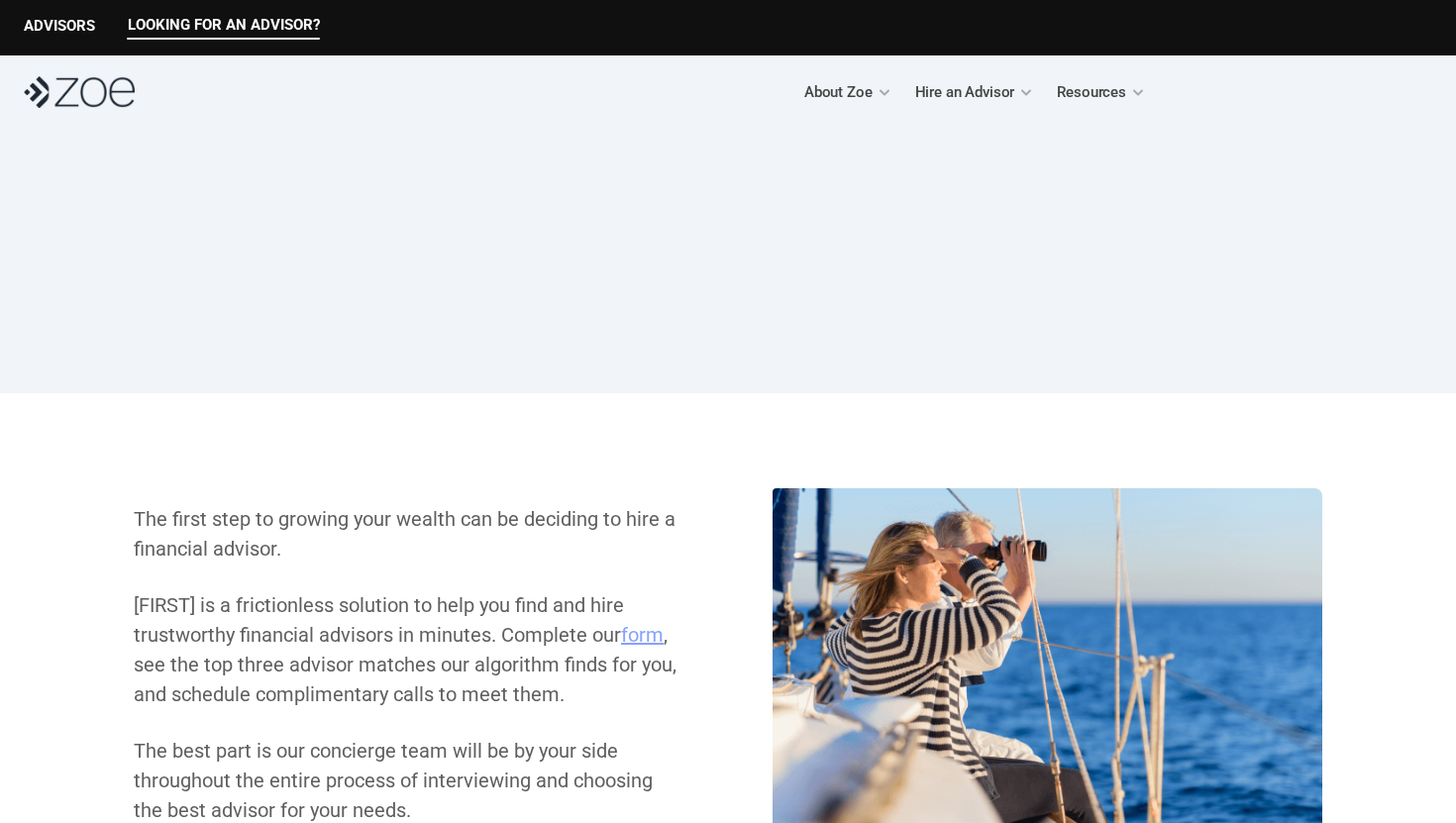 scroll, scrollTop: 0, scrollLeft: 0, axis: both 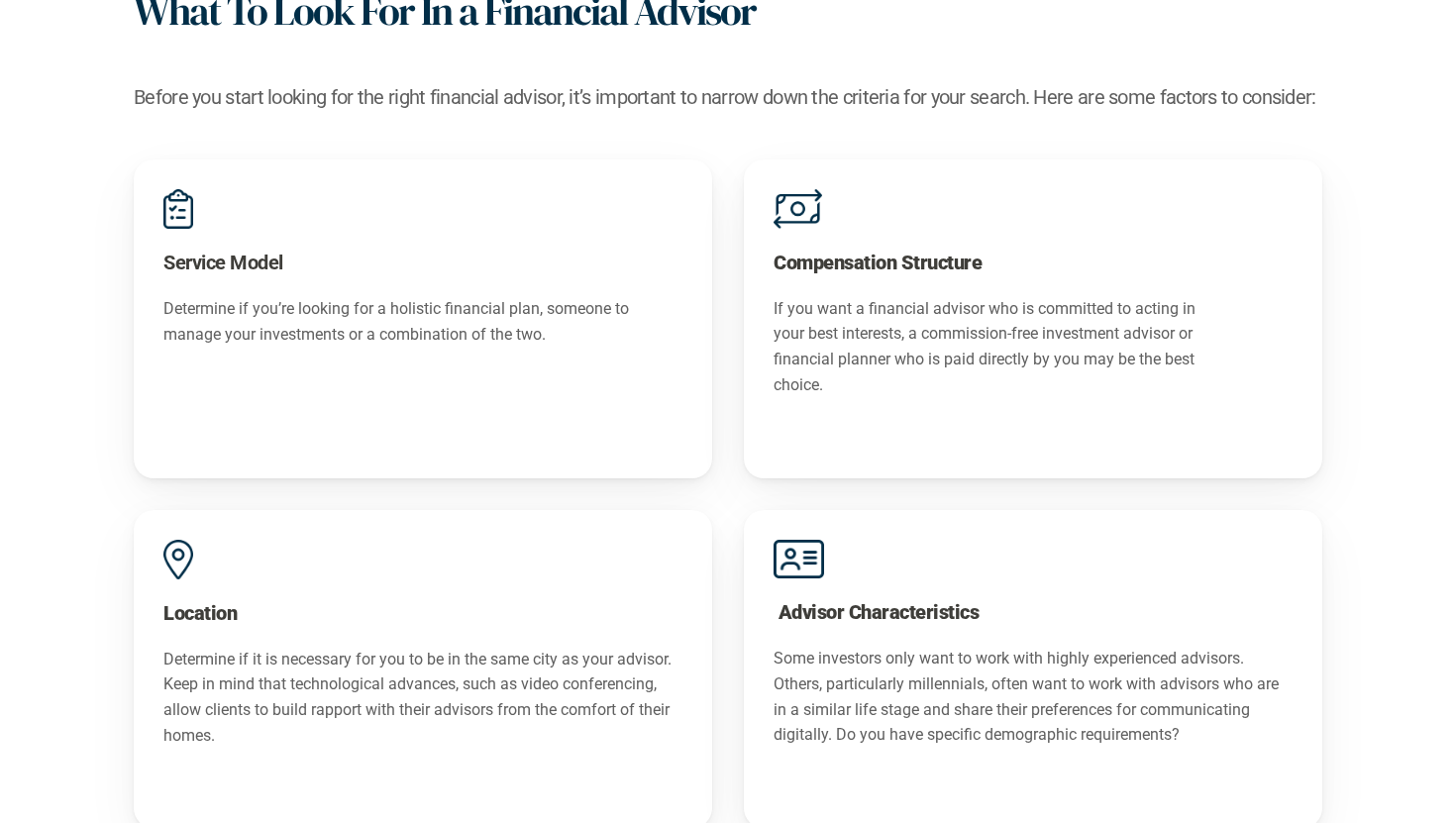 click on "Determine if you’re looking for a holistic financial plan, someone to manage your investments or a combination of the two." at bounding box center (423, 321) 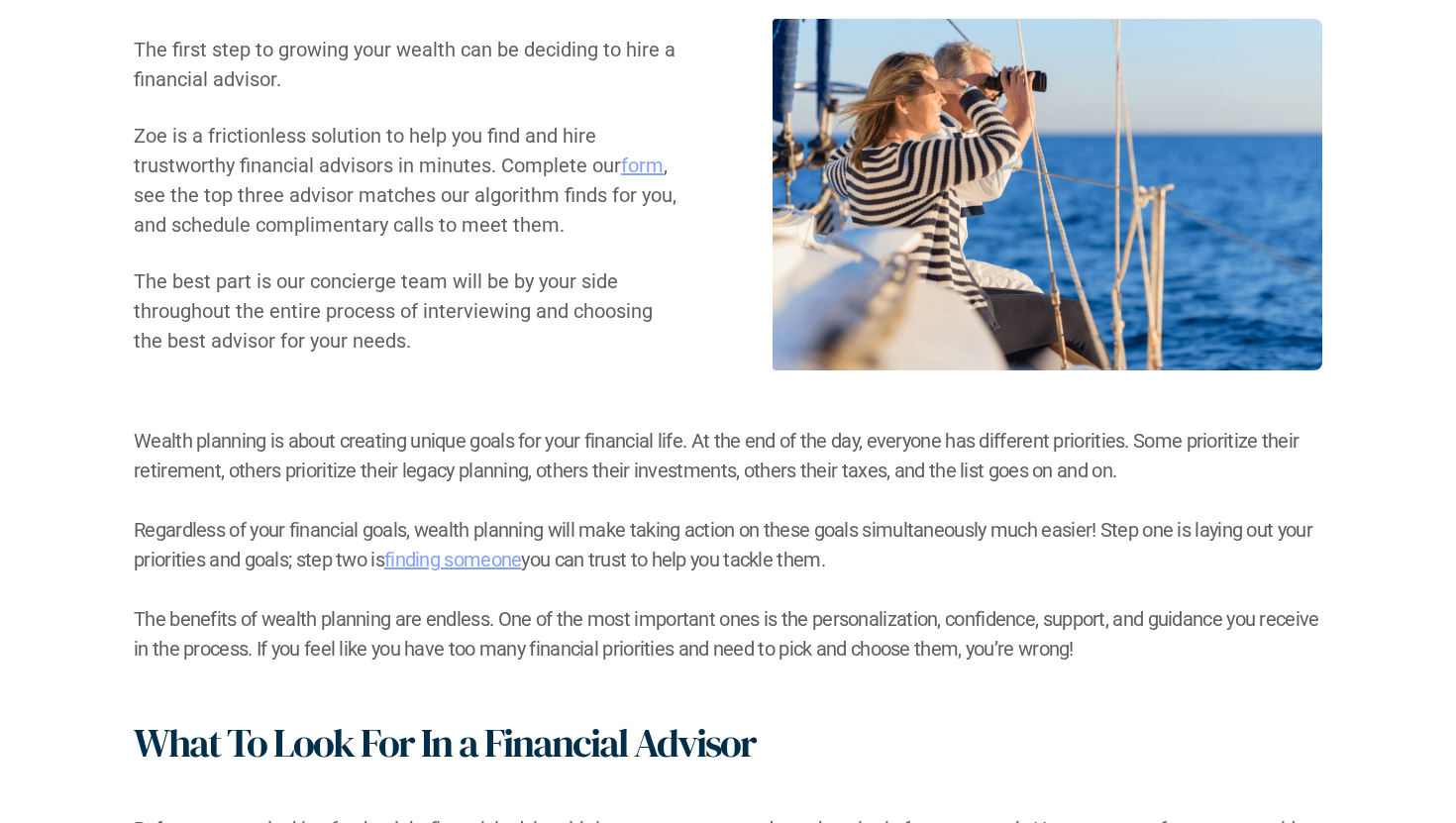 scroll, scrollTop: 0, scrollLeft: 0, axis: both 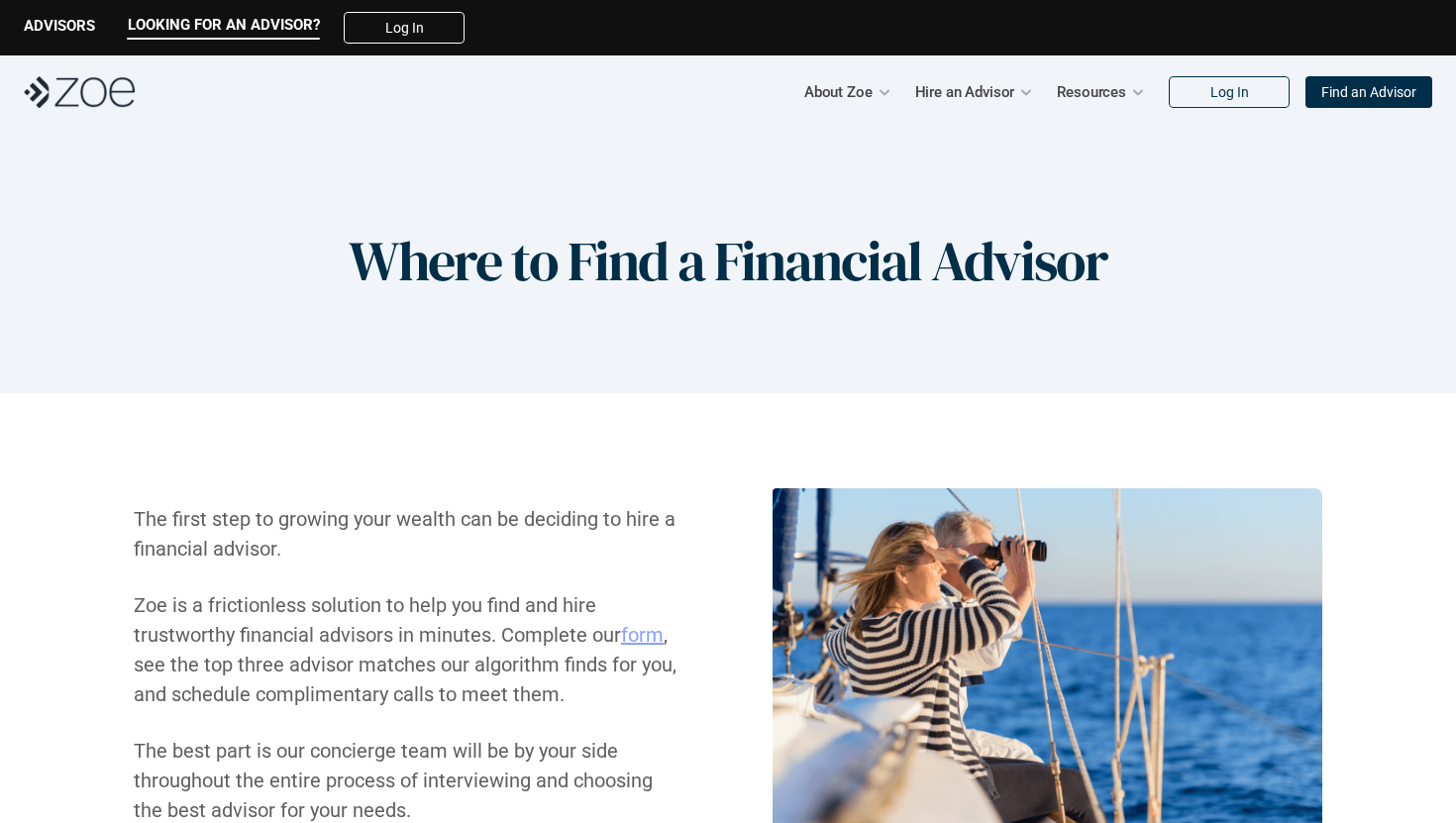 click on "Where to Find a Financial Advisor" at bounding box center (728, 260) 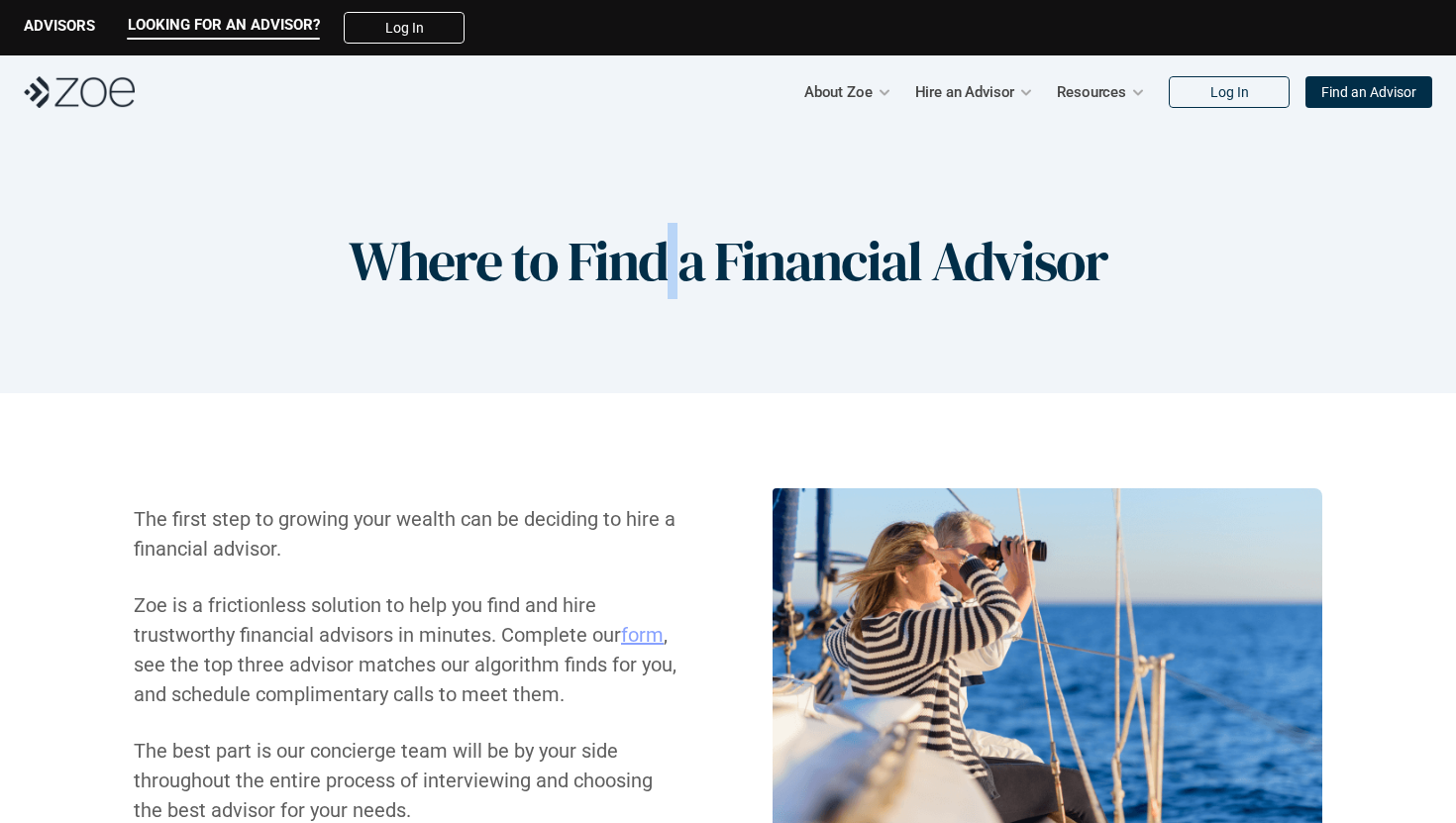 click on "Where to Find a Financial Advisor" at bounding box center [728, 260] 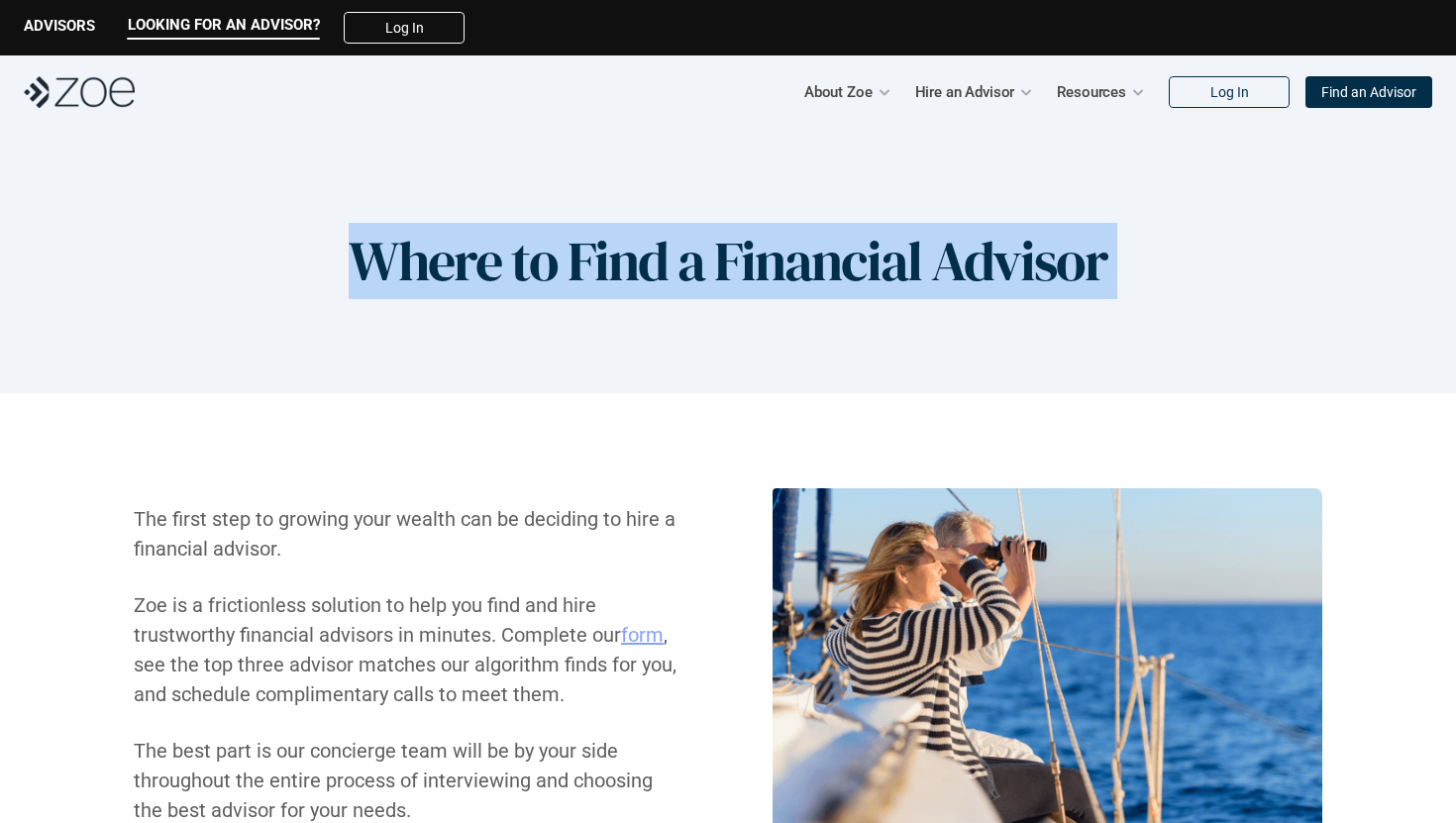 click on "Where to Find a Financial Advisor" at bounding box center (728, 260) 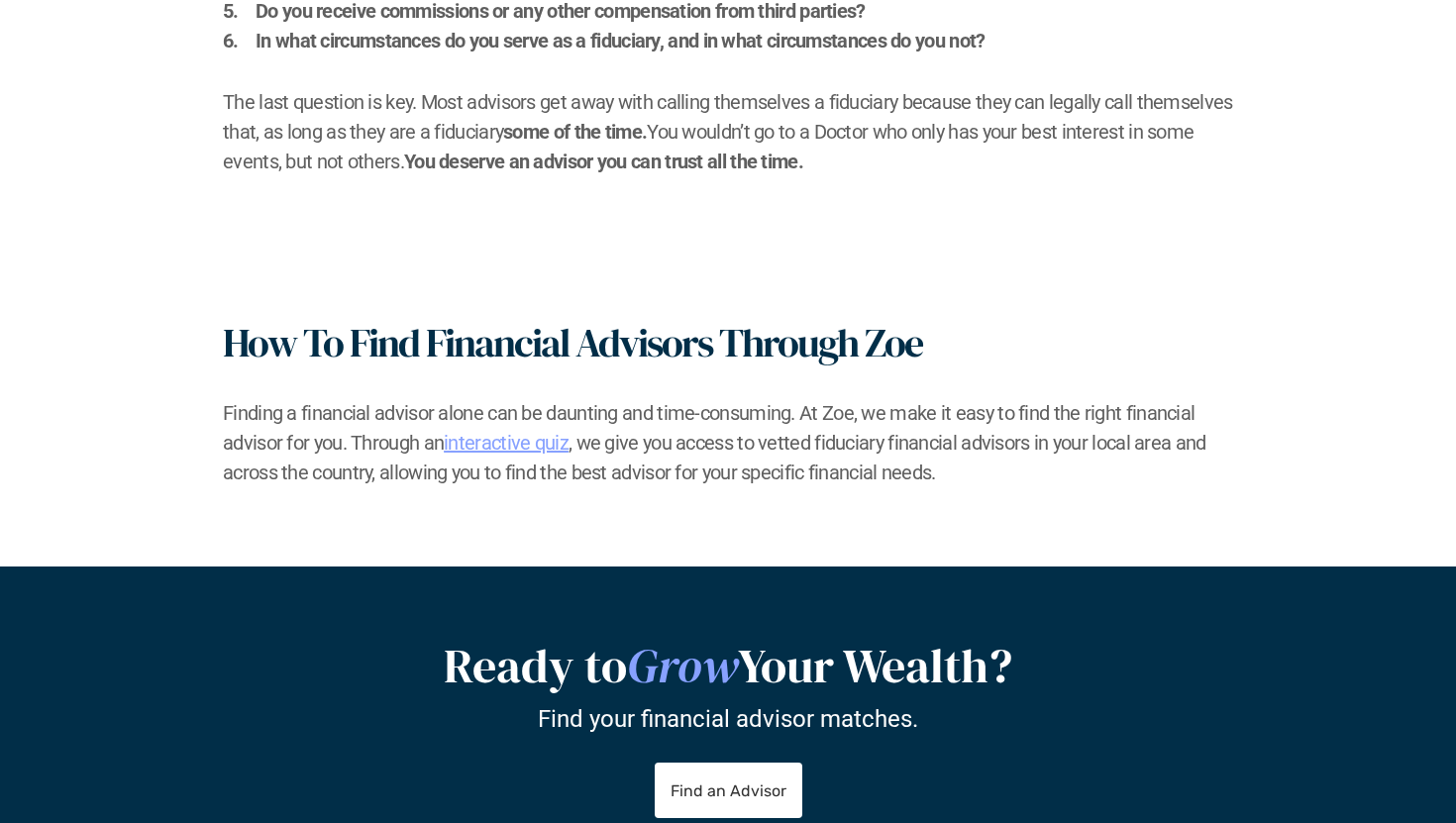 scroll, scrollTop: 2848, scrollLeft: 0, axis: vertical 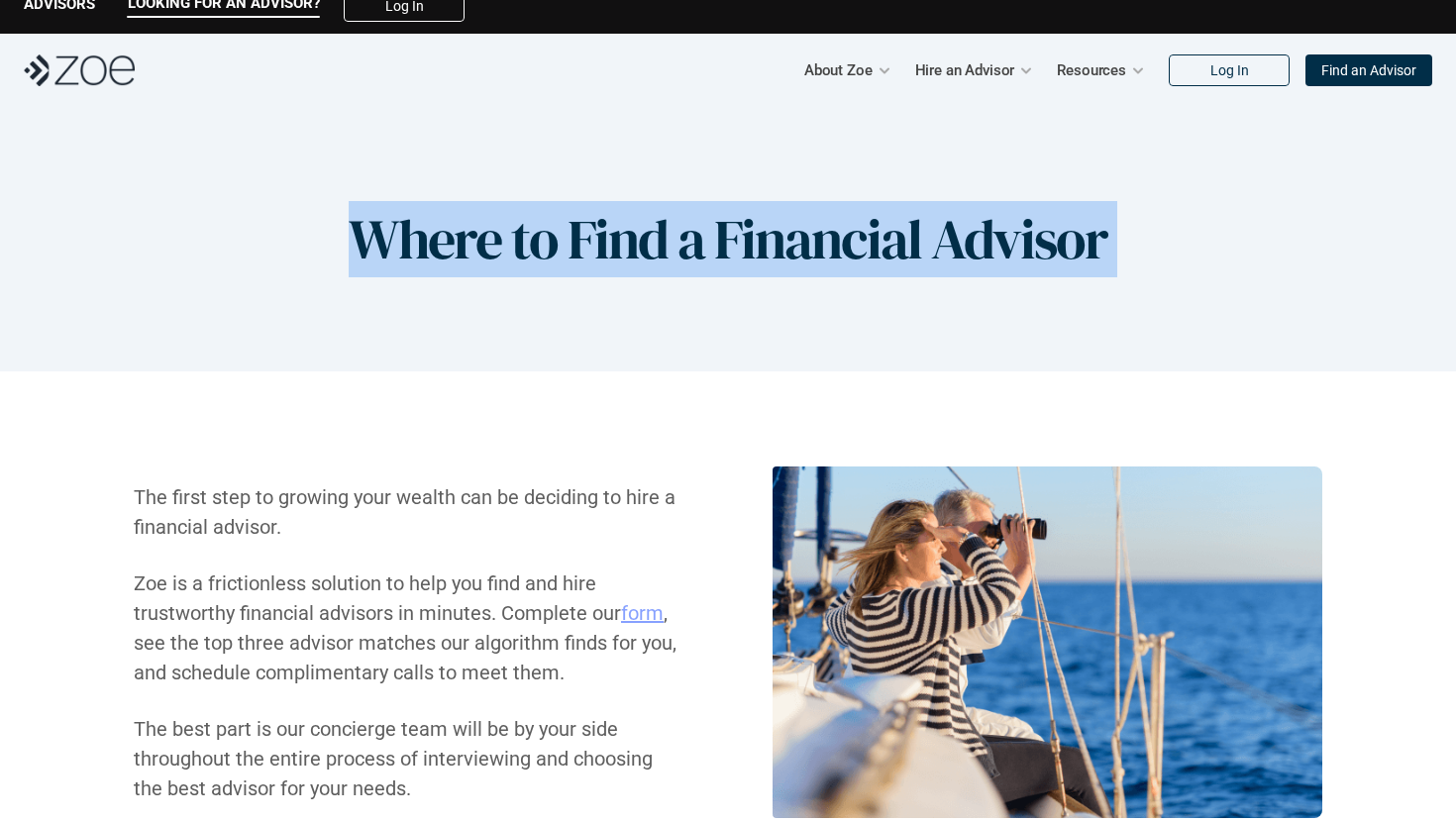 drag, startPoint x: 943, startPoint y: 480, endPoint x: 96, endPoint y: 460, distance: 847.2361 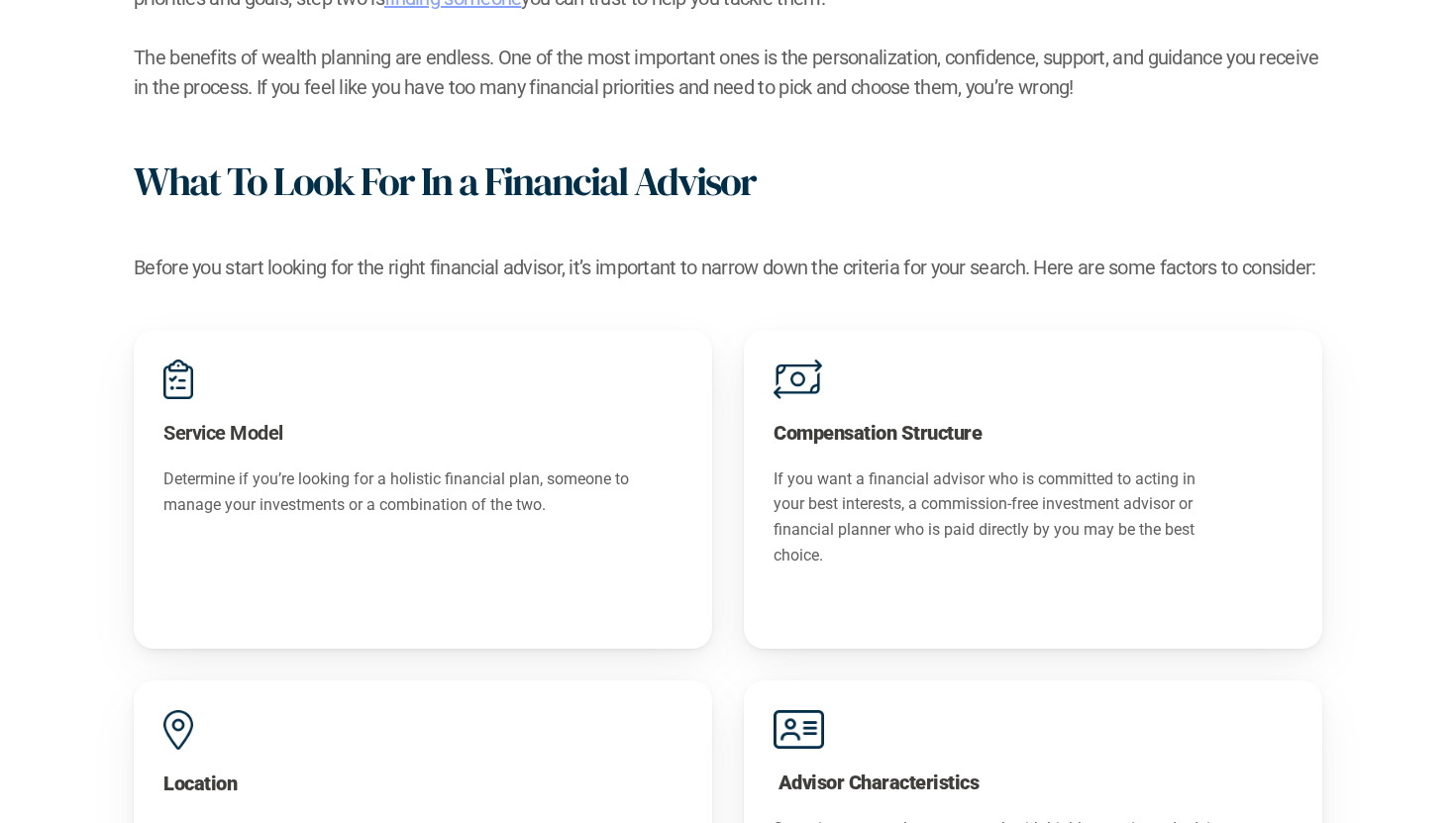 scroll, scrollTop: 1163, scrollLeft: 0, axis: vertical 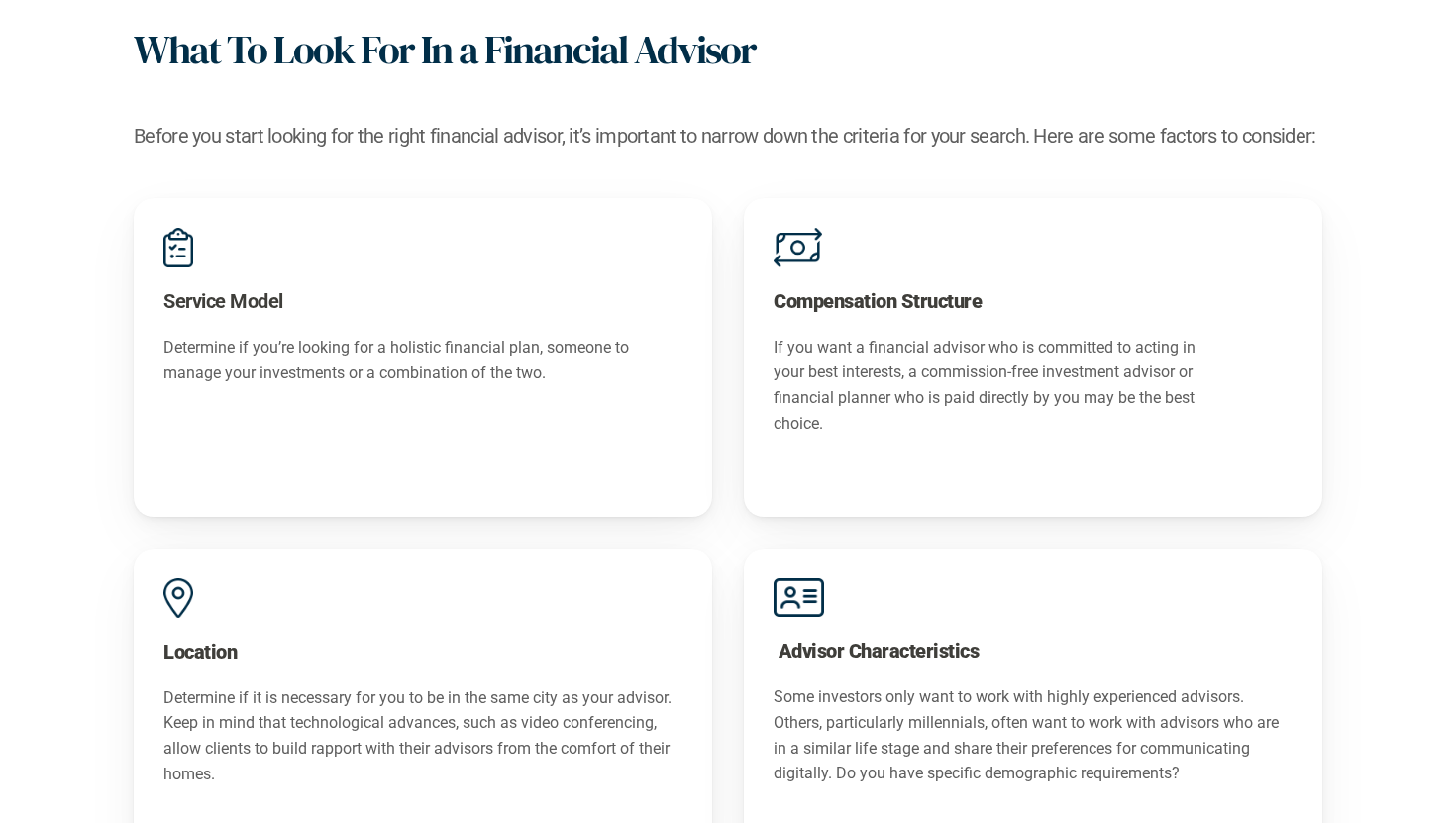 click on "Service Model Determine if you’re looking for a holistic financial plan, someone to manage your investments or a combination of the two." at bounding box center (423, 358) 